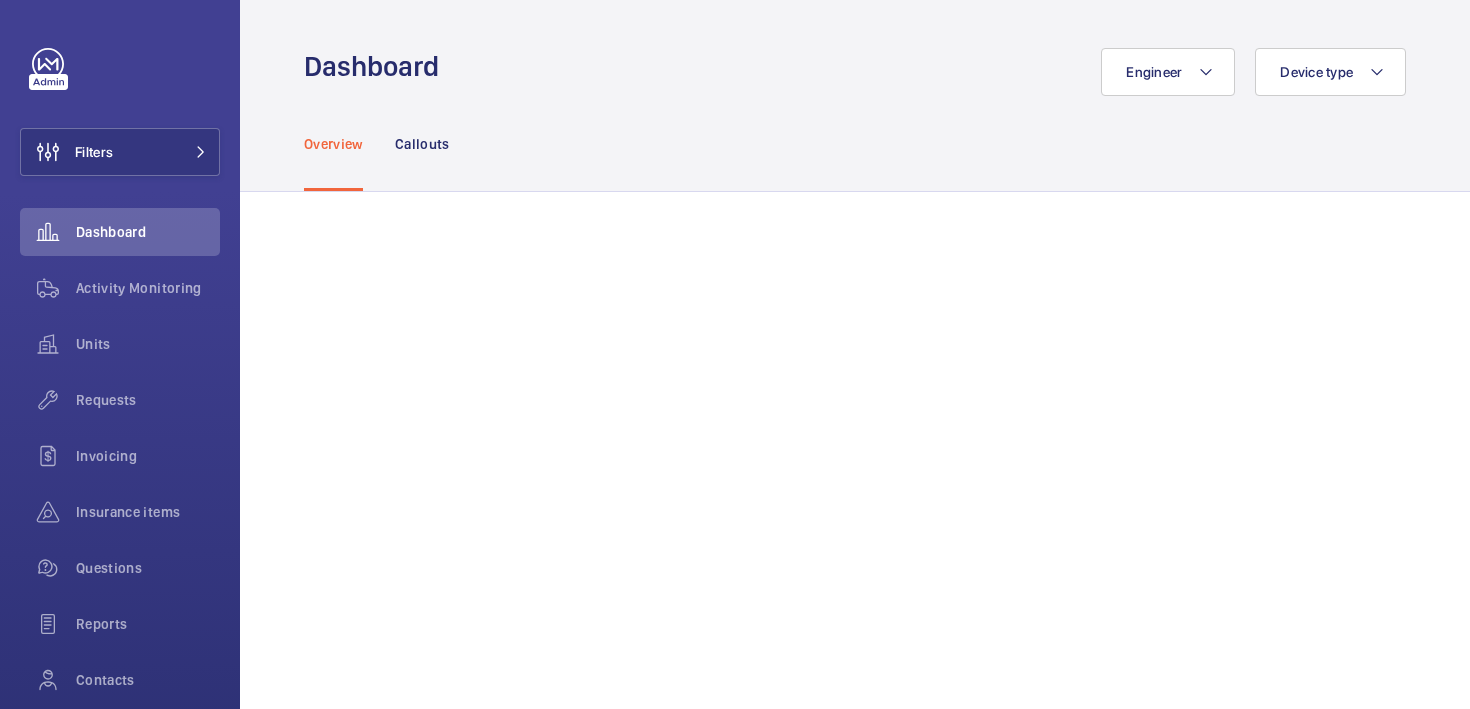 scroll, scrollTop: 0, scrollLeft: 0, axis: both 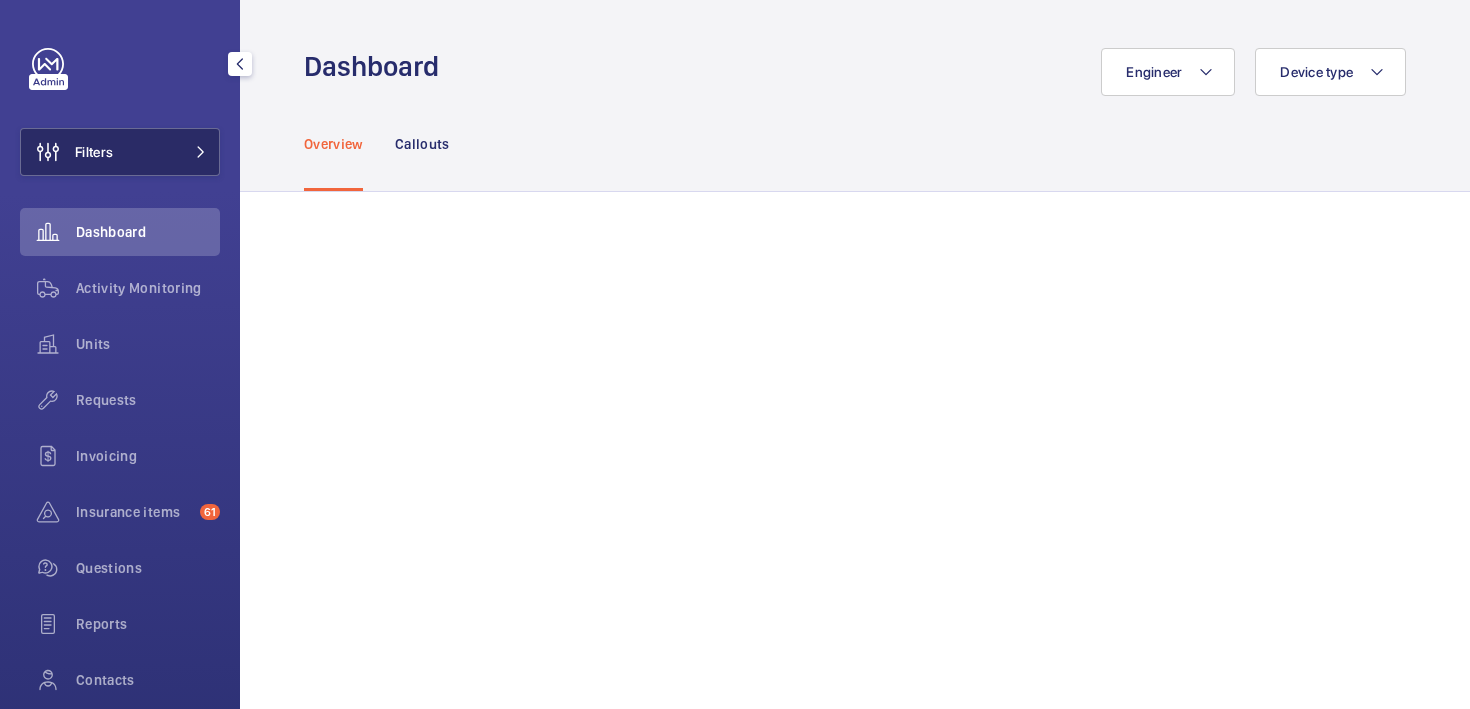 click on "Filters" 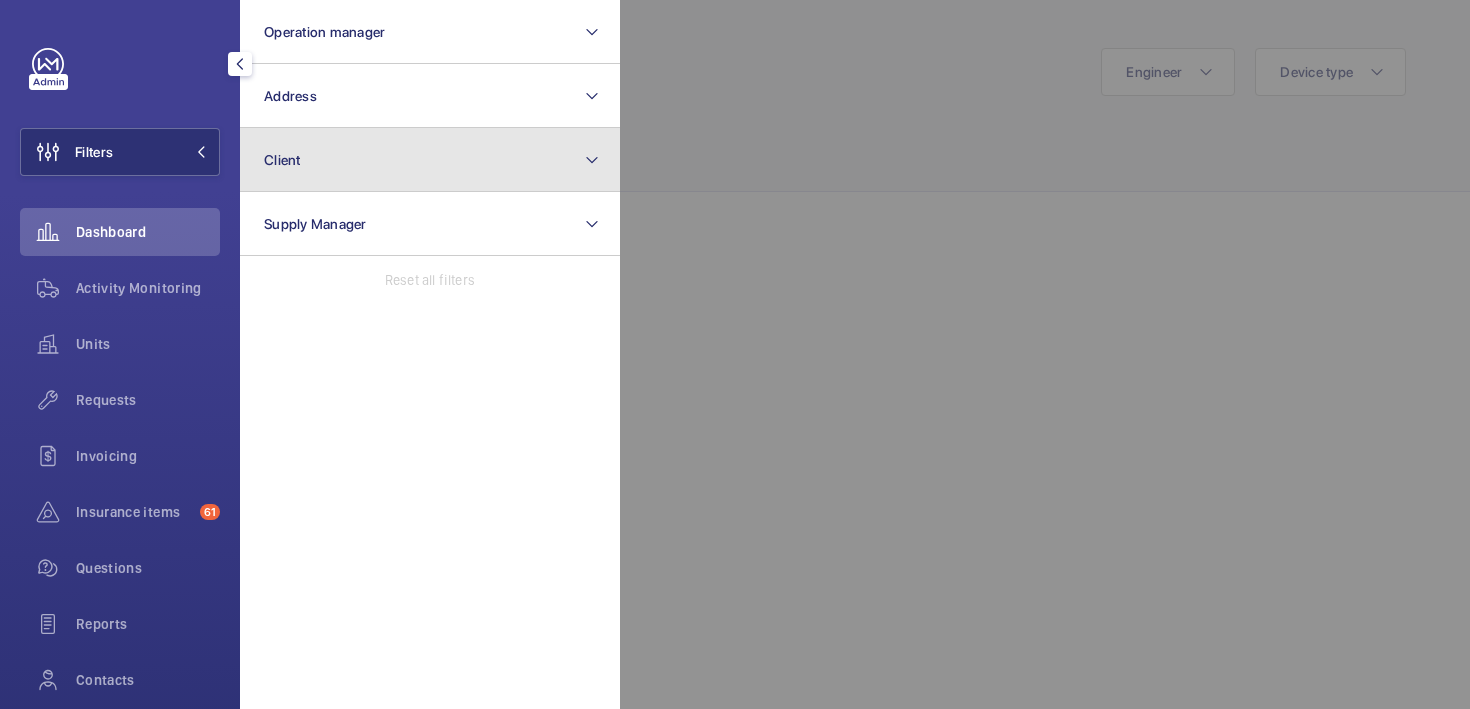 click on "Client" 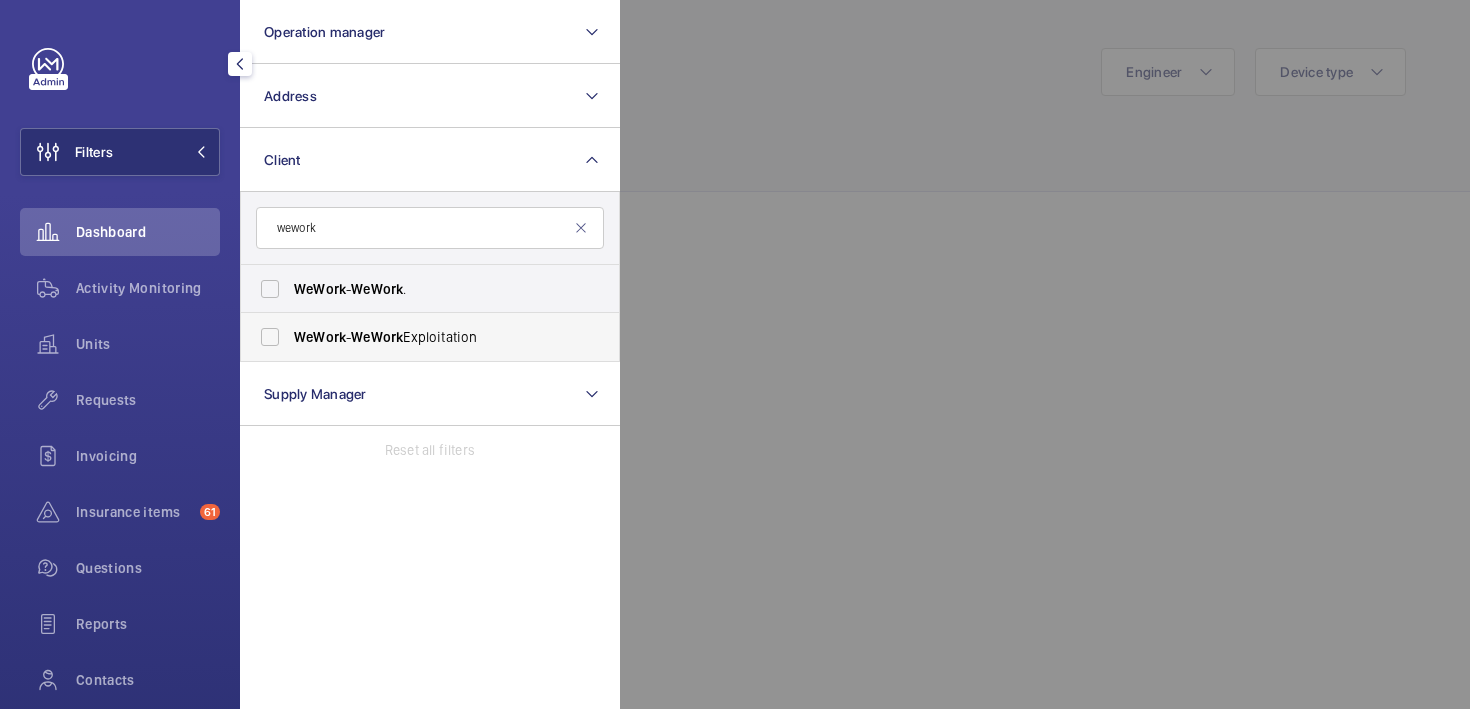 type on "wework" 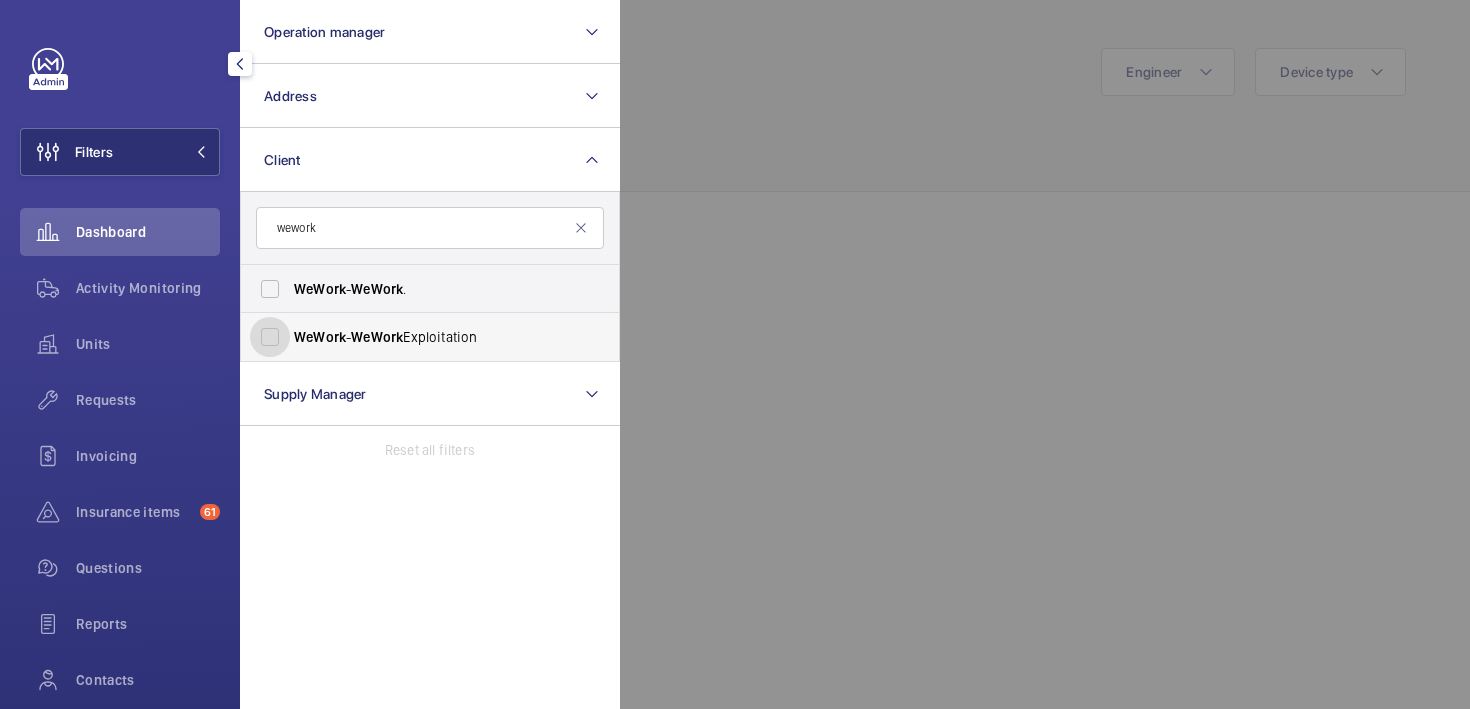 click on "WeWork  -  WeWork  Exploitation" at bounding box center (270, 337) 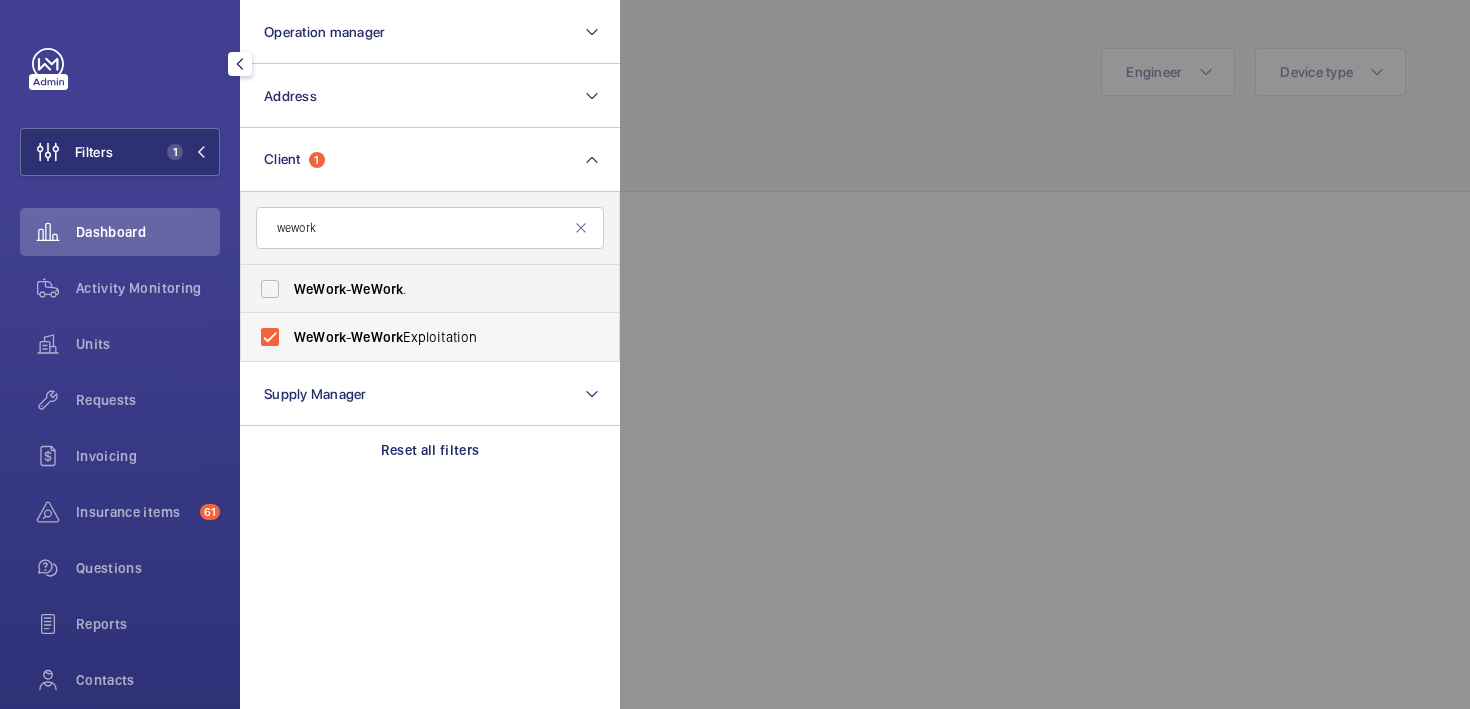 click on "WeWork  -  WeWork  Exploitation" at bounding box center (415, 337) 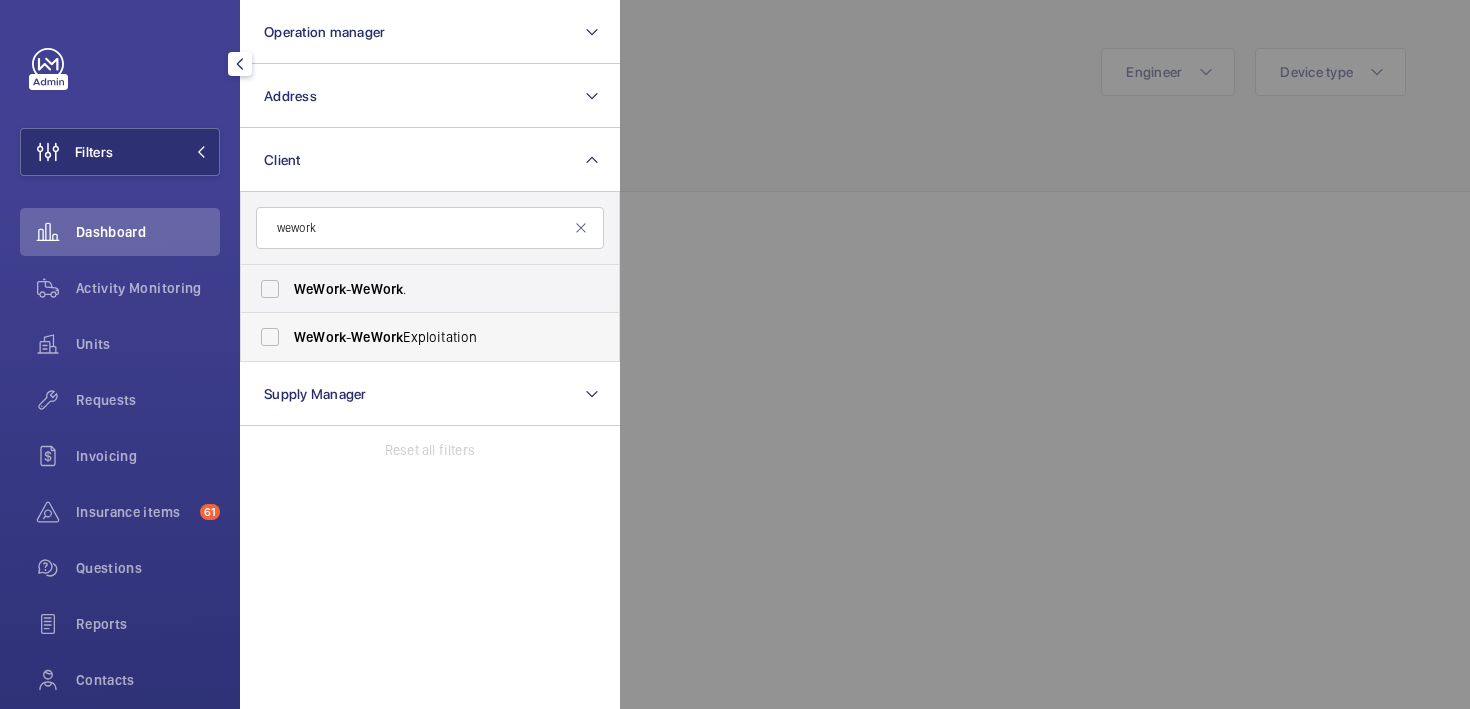 click on "WeWork" at bounding box center (320, 337) 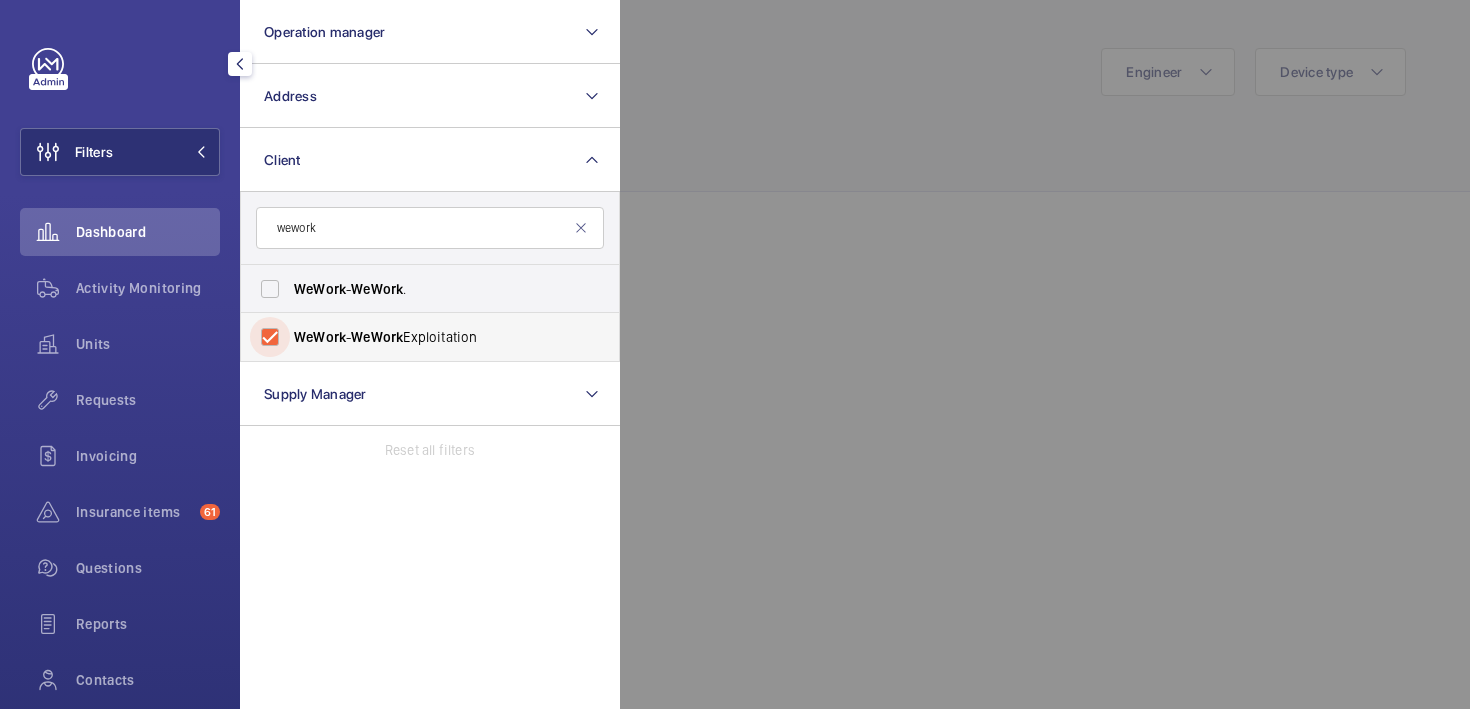 checkbox on "true" 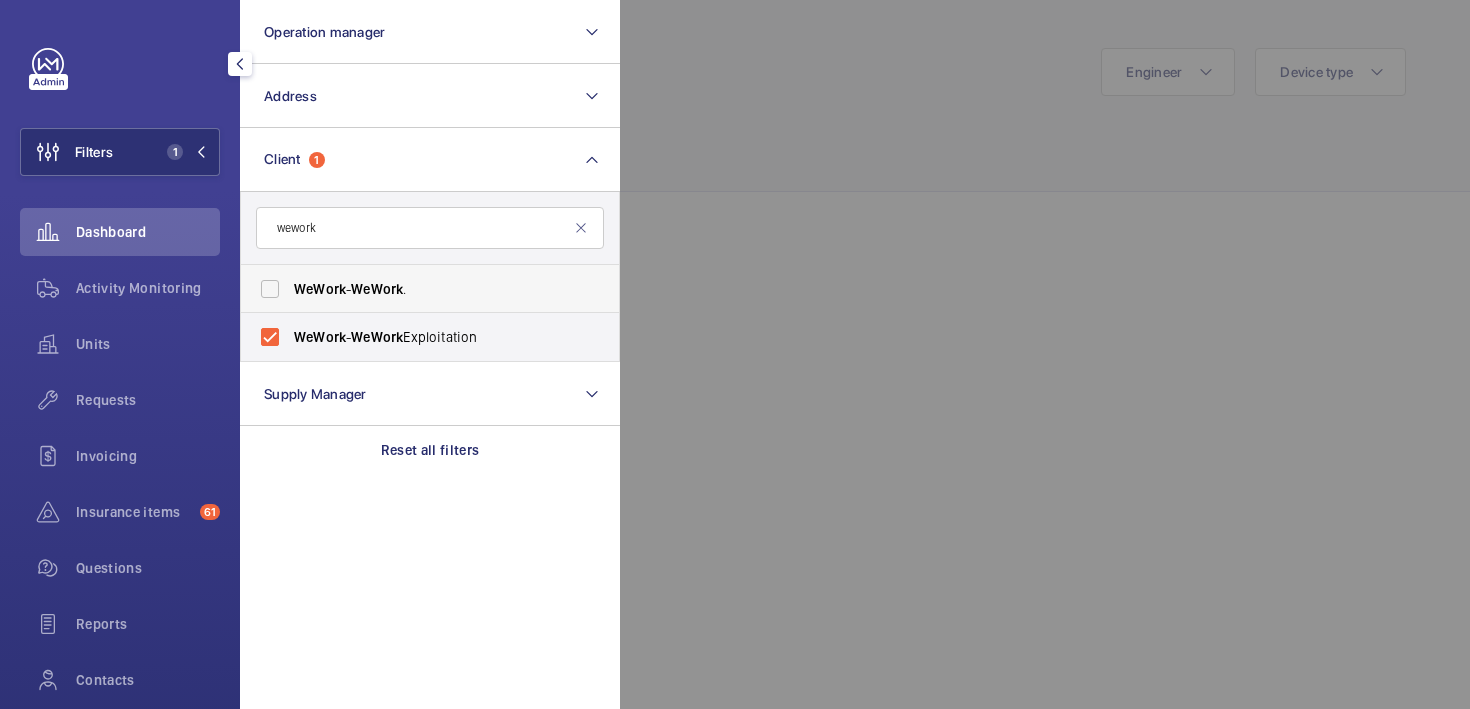 click on "WeWork" at bounding box center [320, 289] 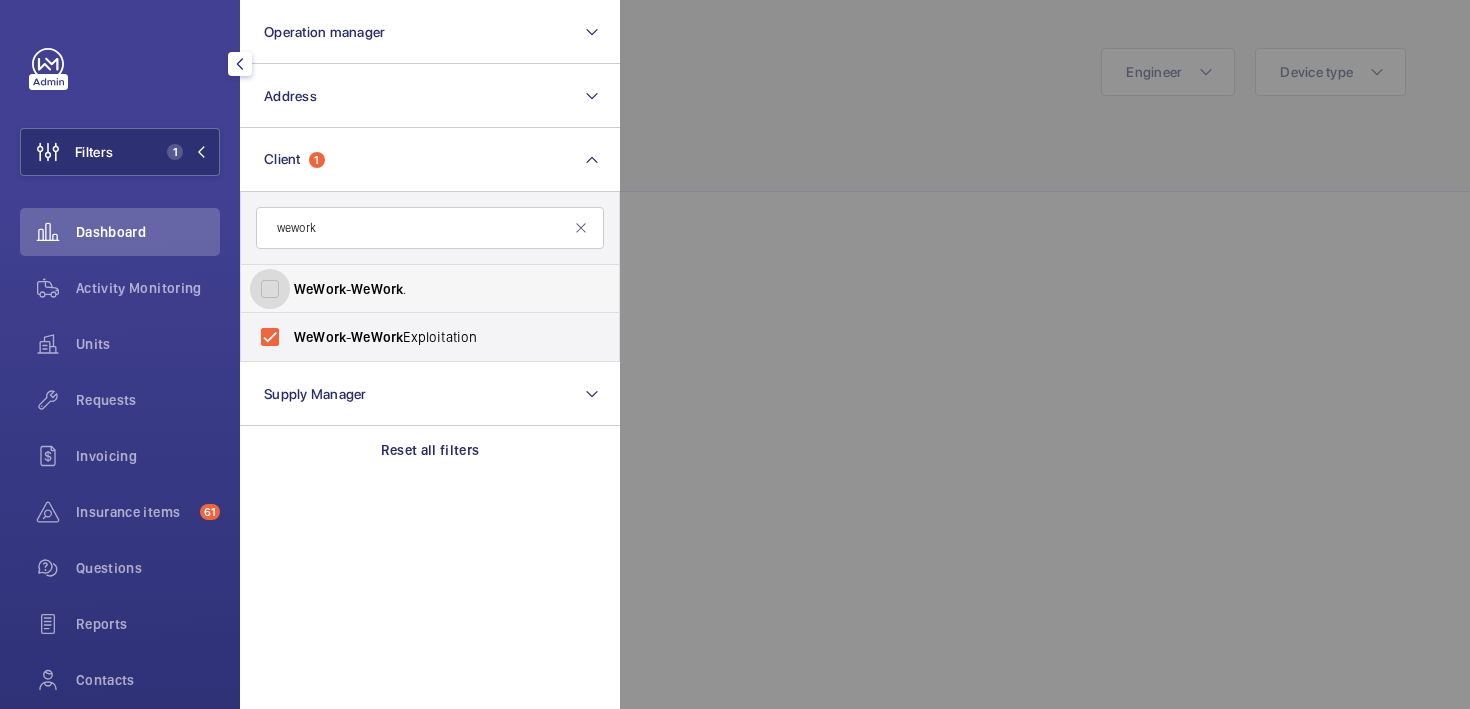 click on "WeWork  -  WeWork  ." at bounding box center (270, 289) 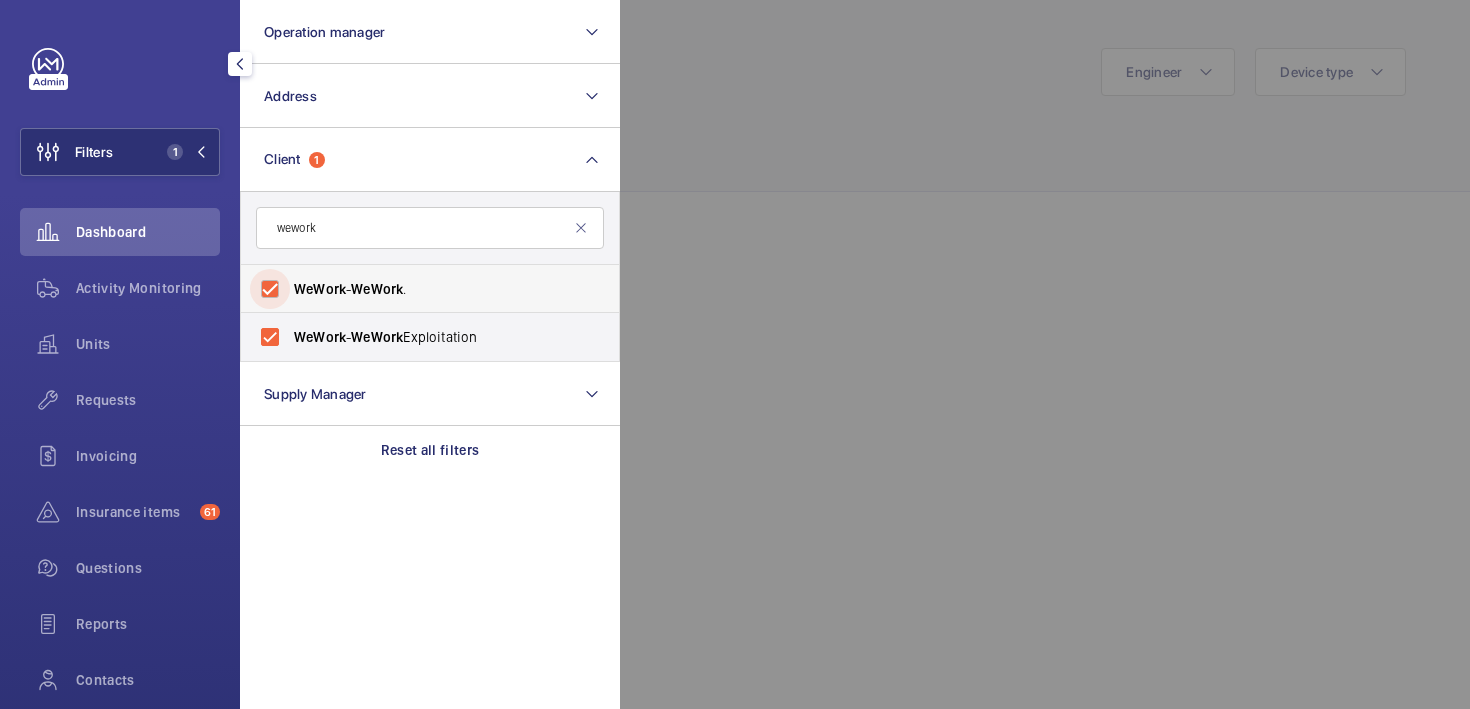 checkbox on "true" 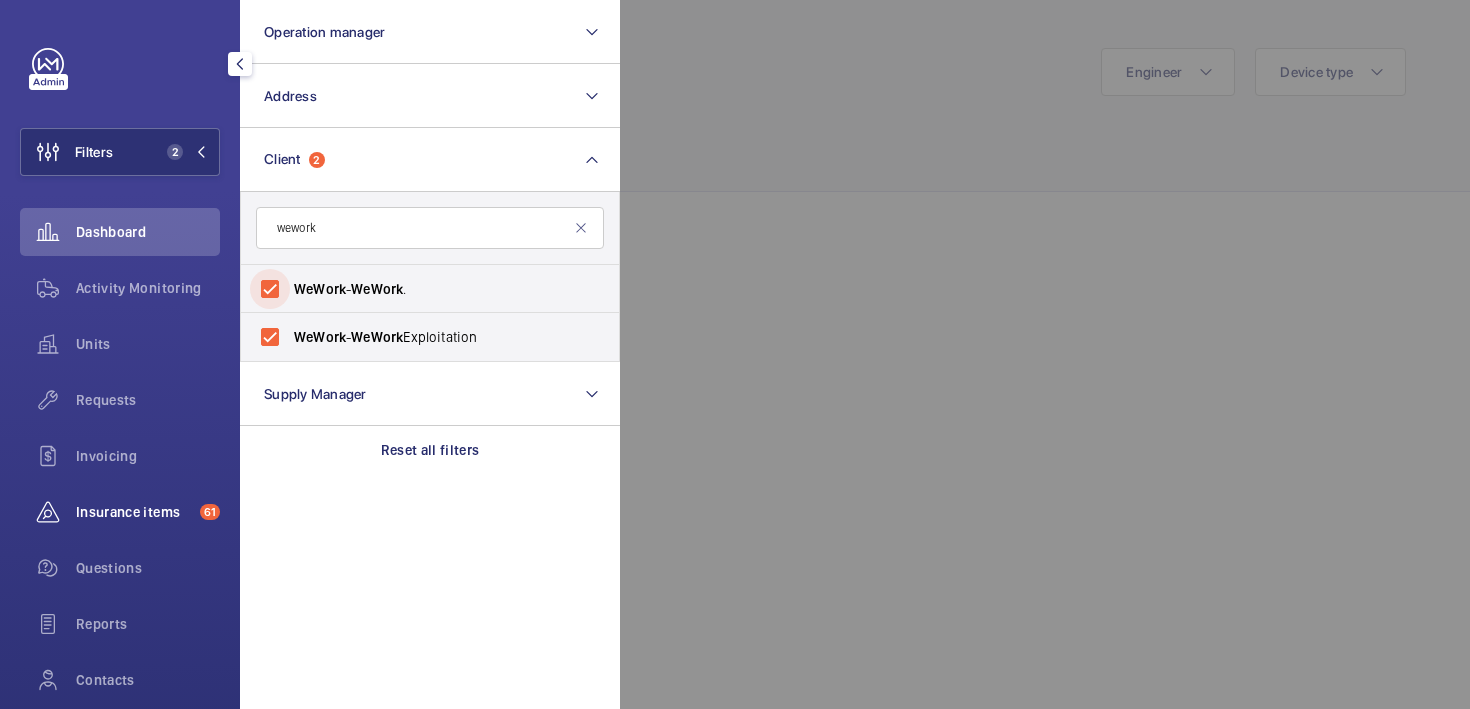 scroll, scrollTop: 147, scrollLeft: 0, axis: vertical 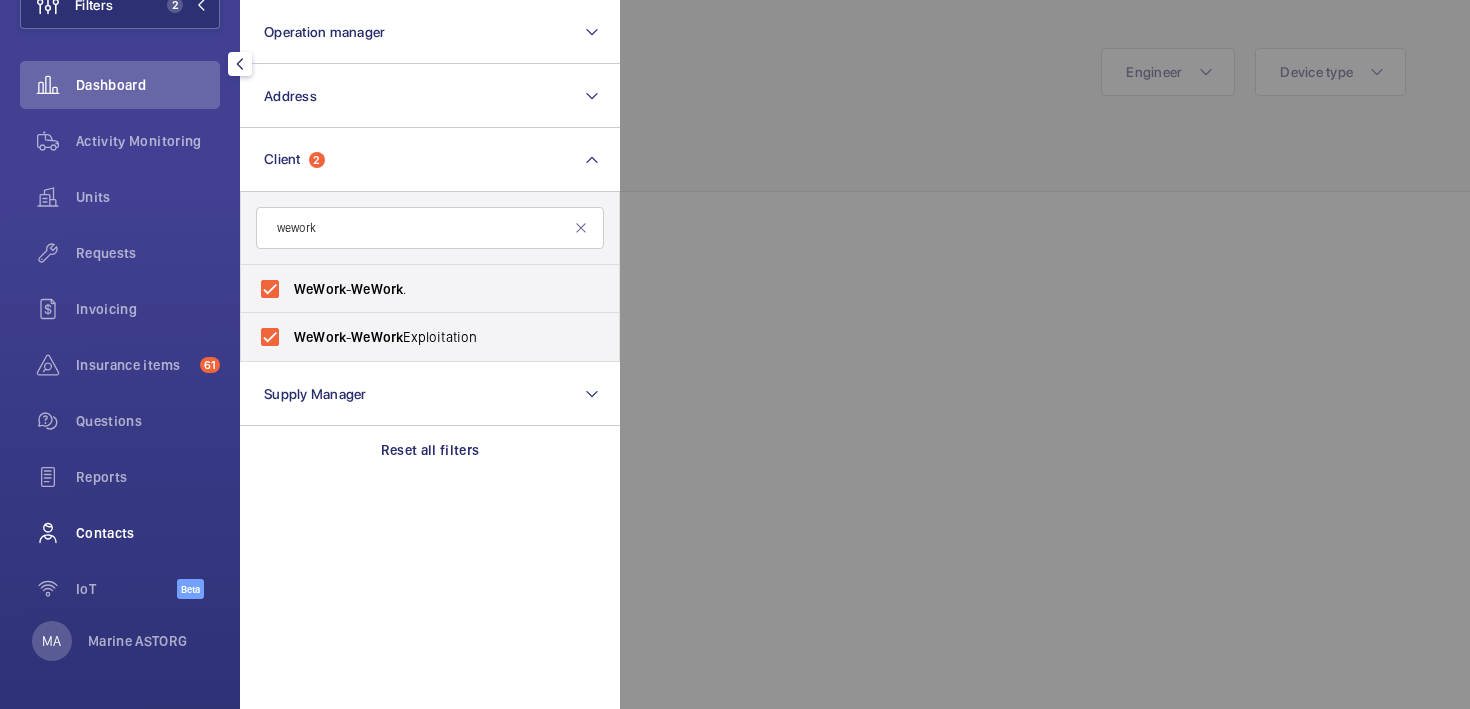 click on "Contacts" 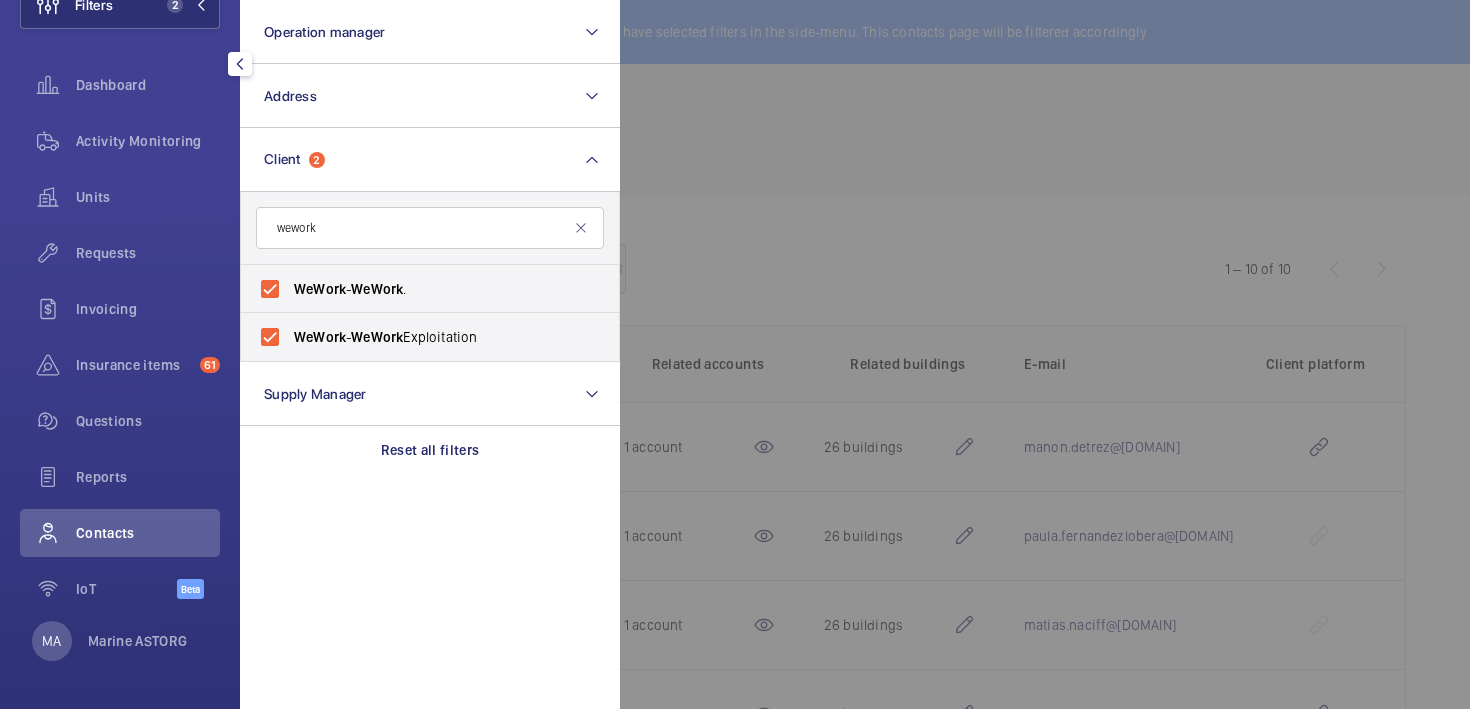 click 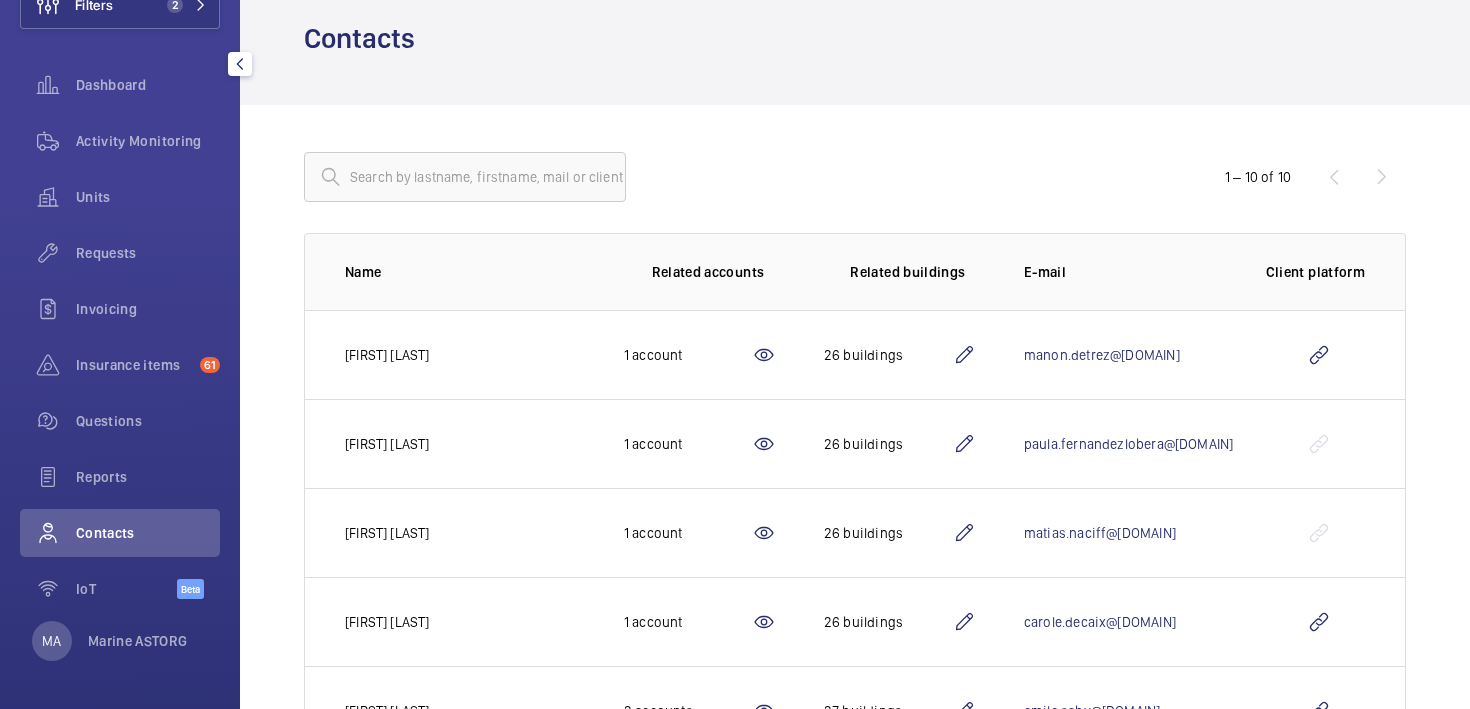 scroll, scrollTop: 201, scrollLeft: 0, axis: vertical 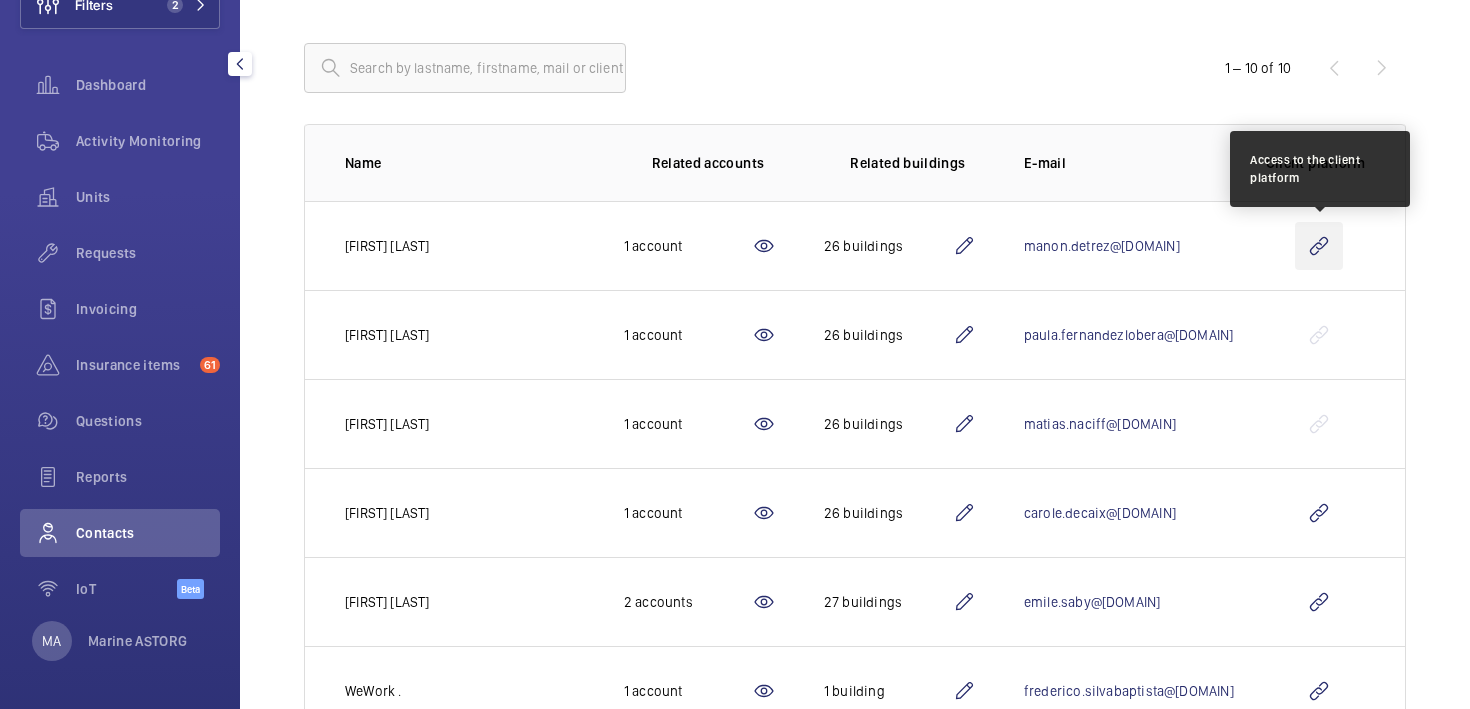 click 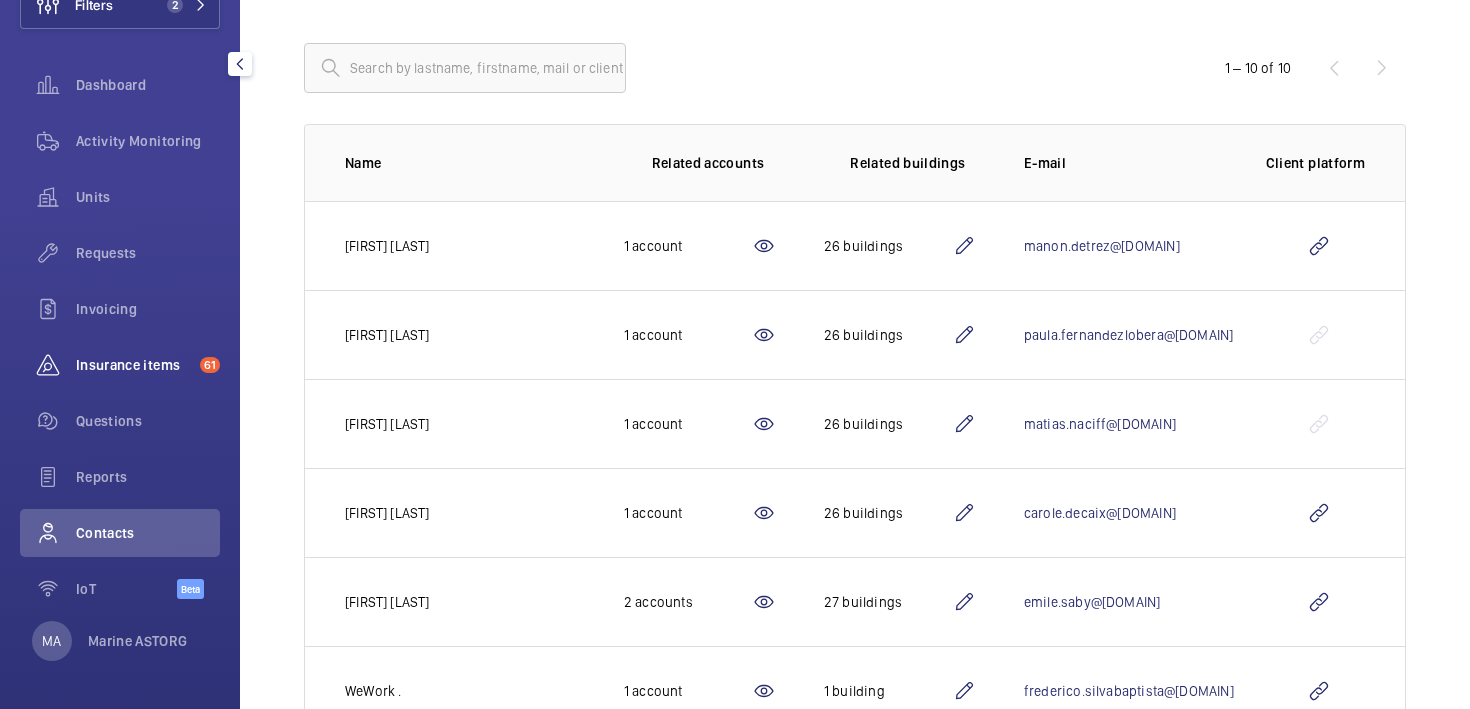 click on "Insurance items" 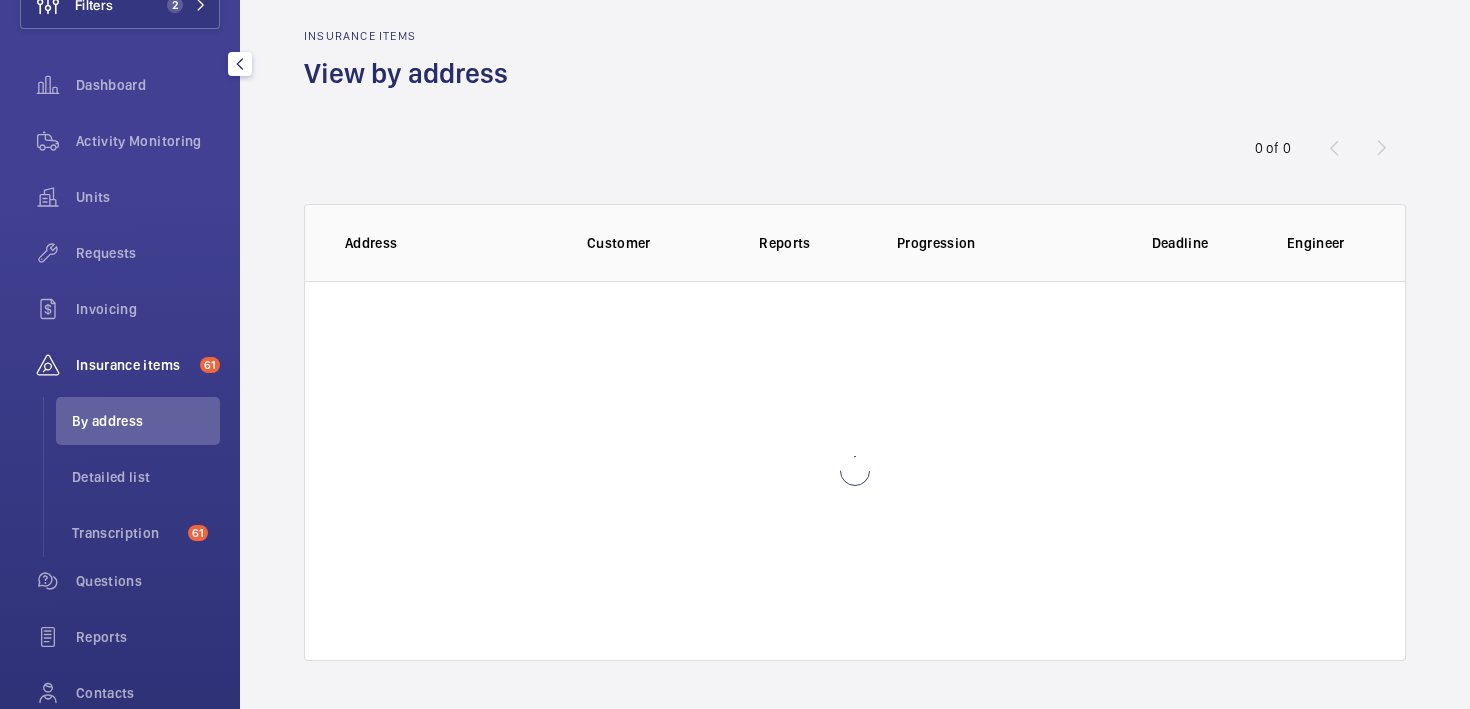 scroll, scrollTop: 19, scrollLeft: 0, axis: vertical 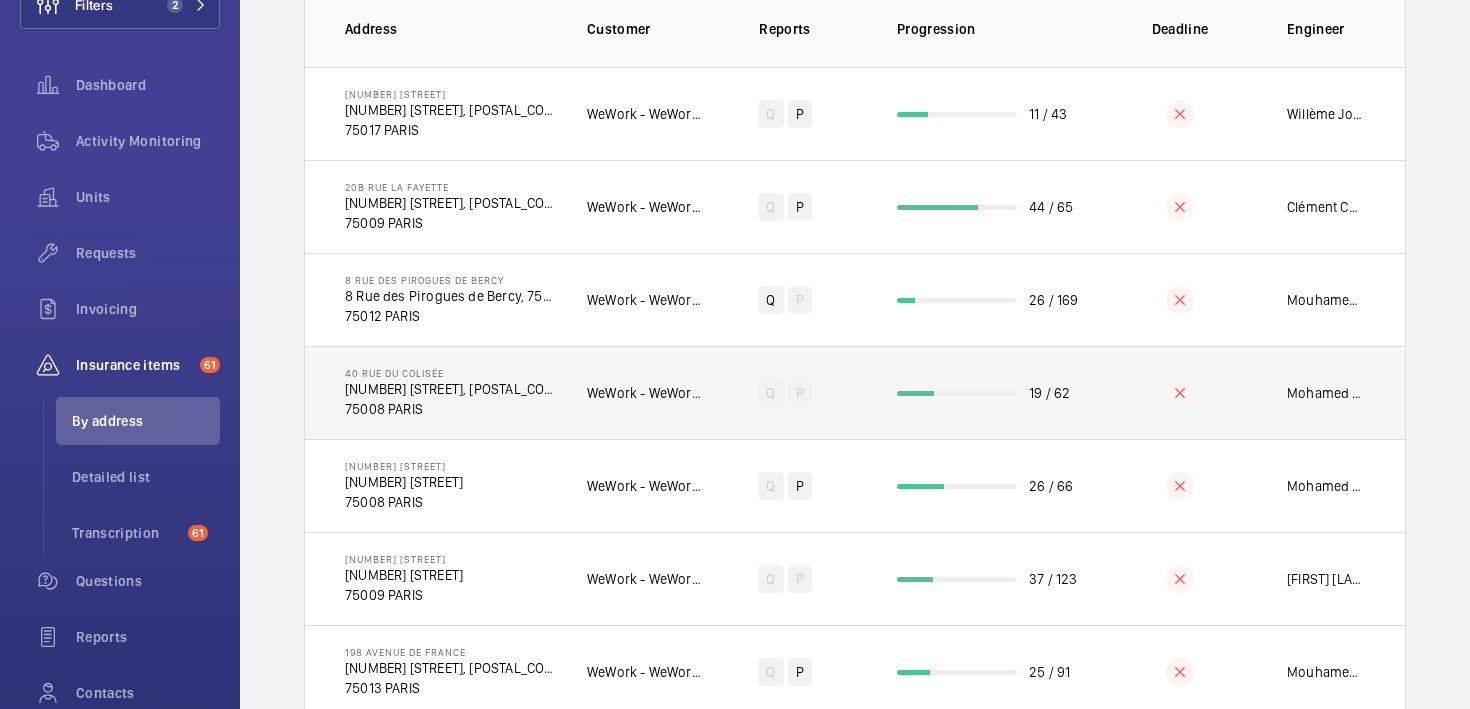 click on "40 Rue du Colisée   40 Rue du Colisée, 75008 PARIS   75008 PARIS" 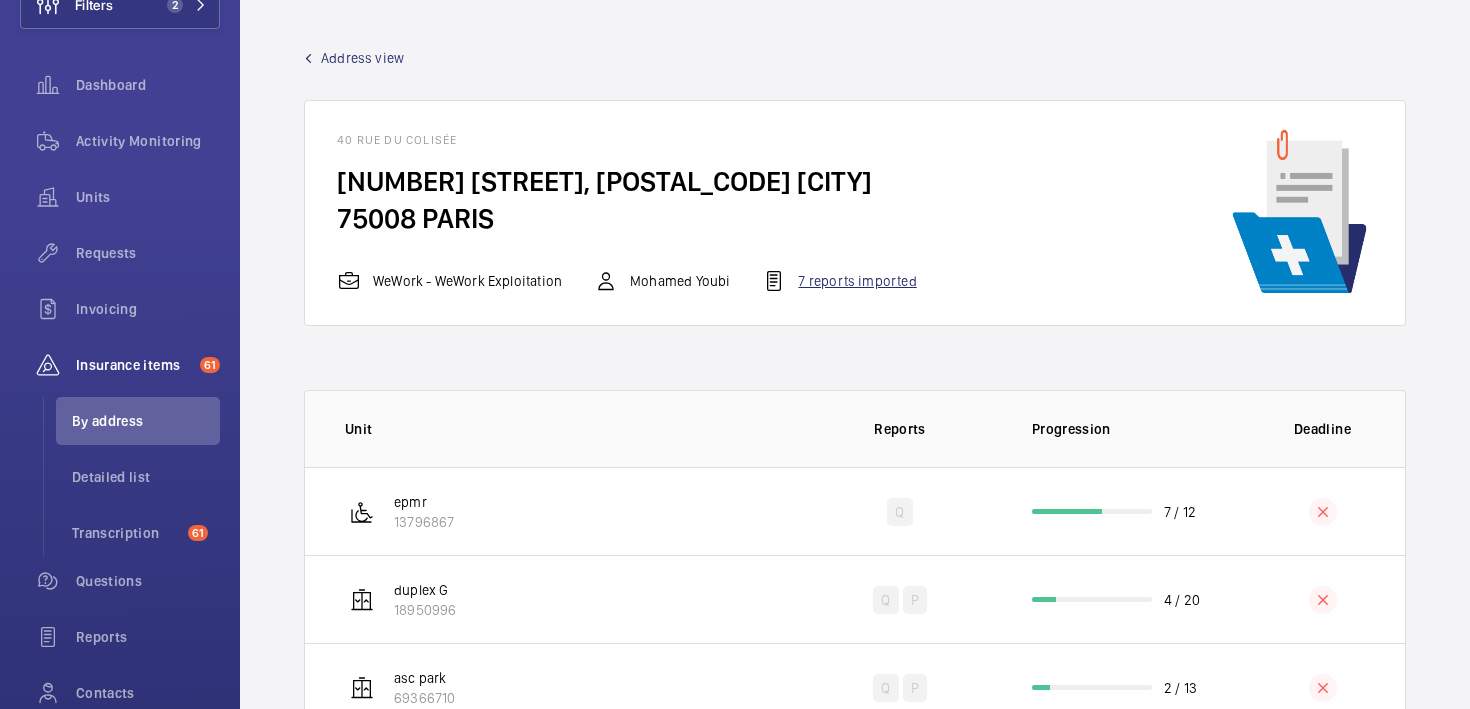 click on "7 reports imported" 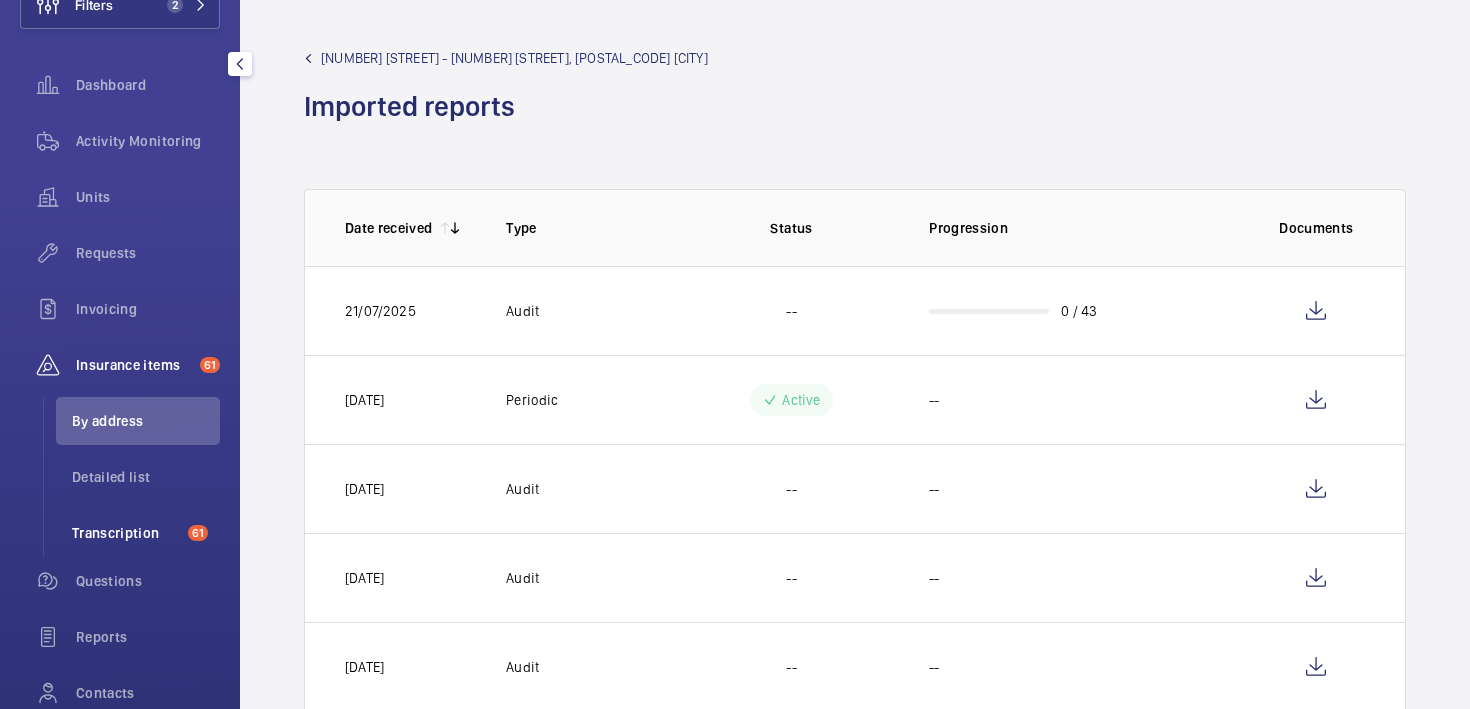 click on "Transcription" 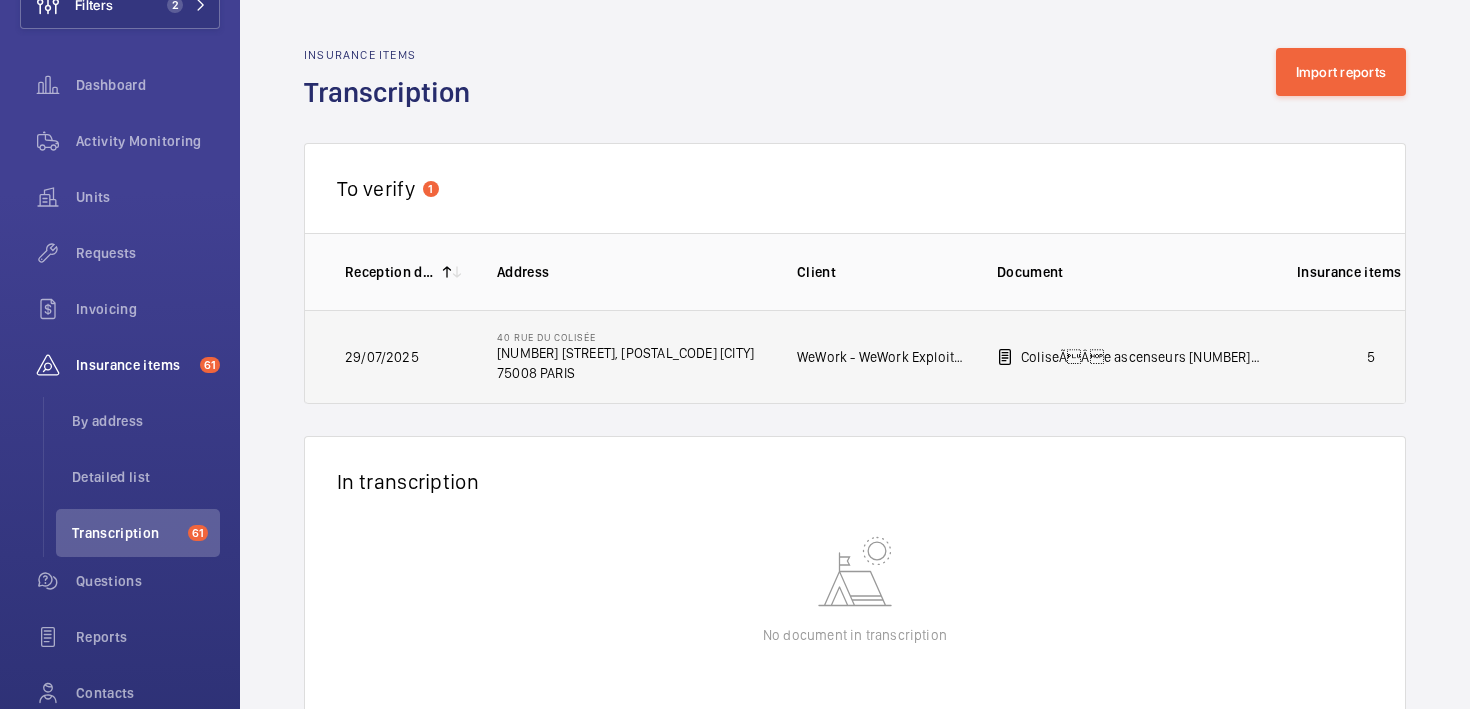 click on "40 Rue du Colisée, 75008 PARIS" 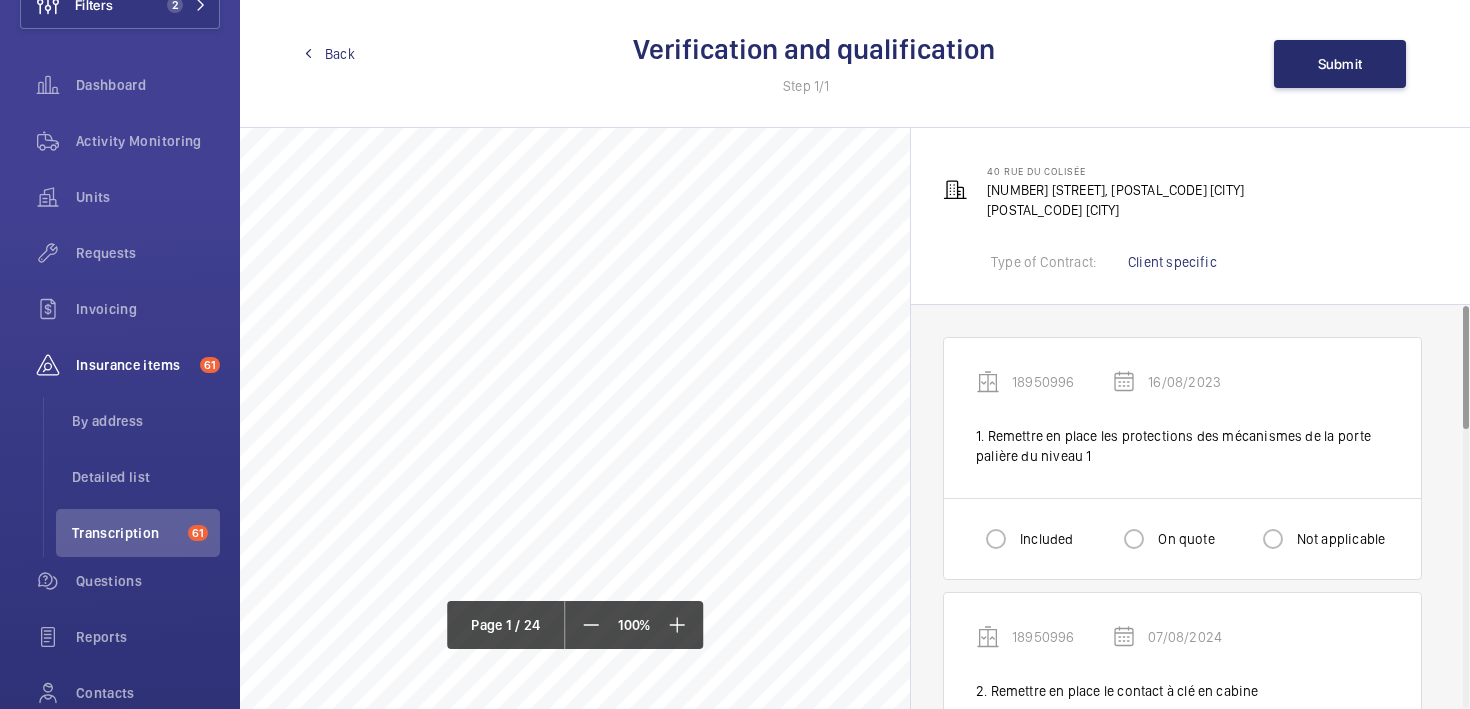scroll, scrollTop: 38, scrollLeft: 0, axis: vertical 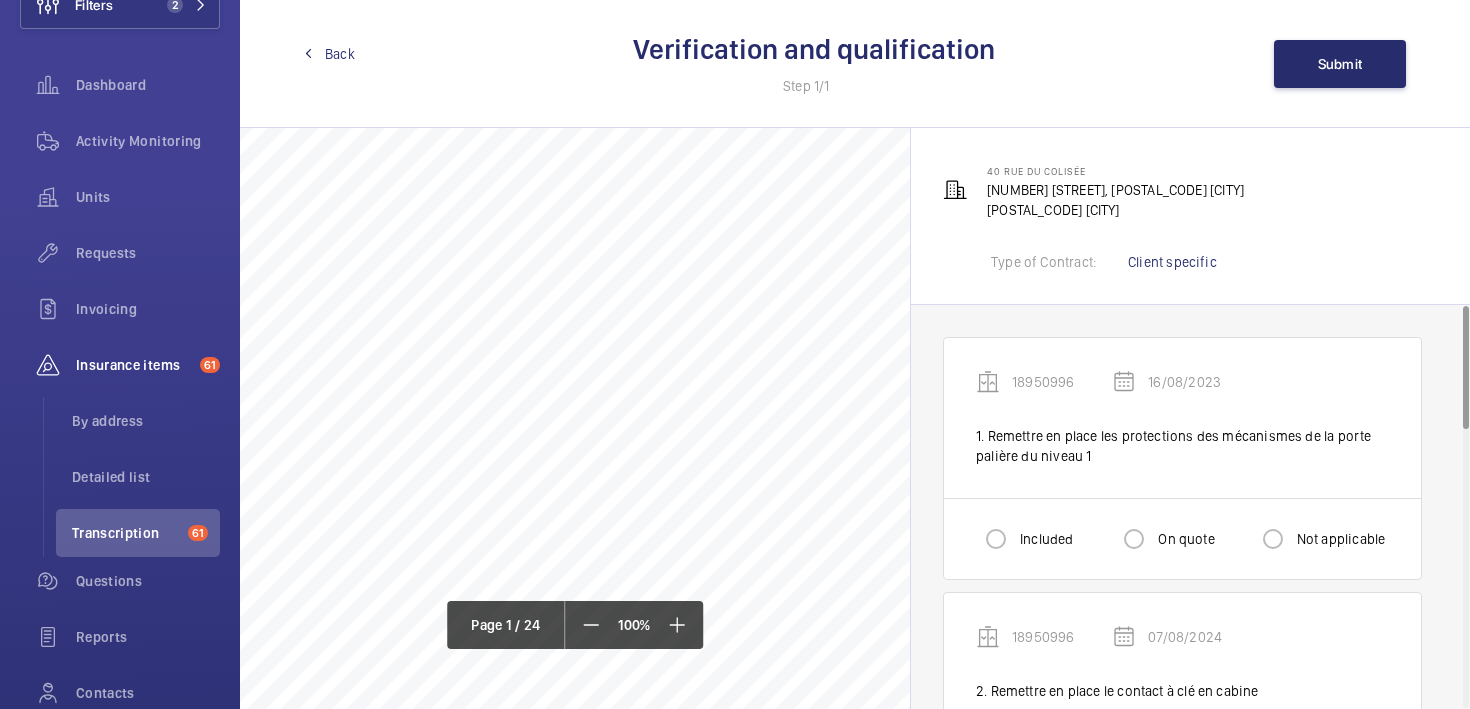 click on "Back  Verification and qualification  Step 1/1 Submit" 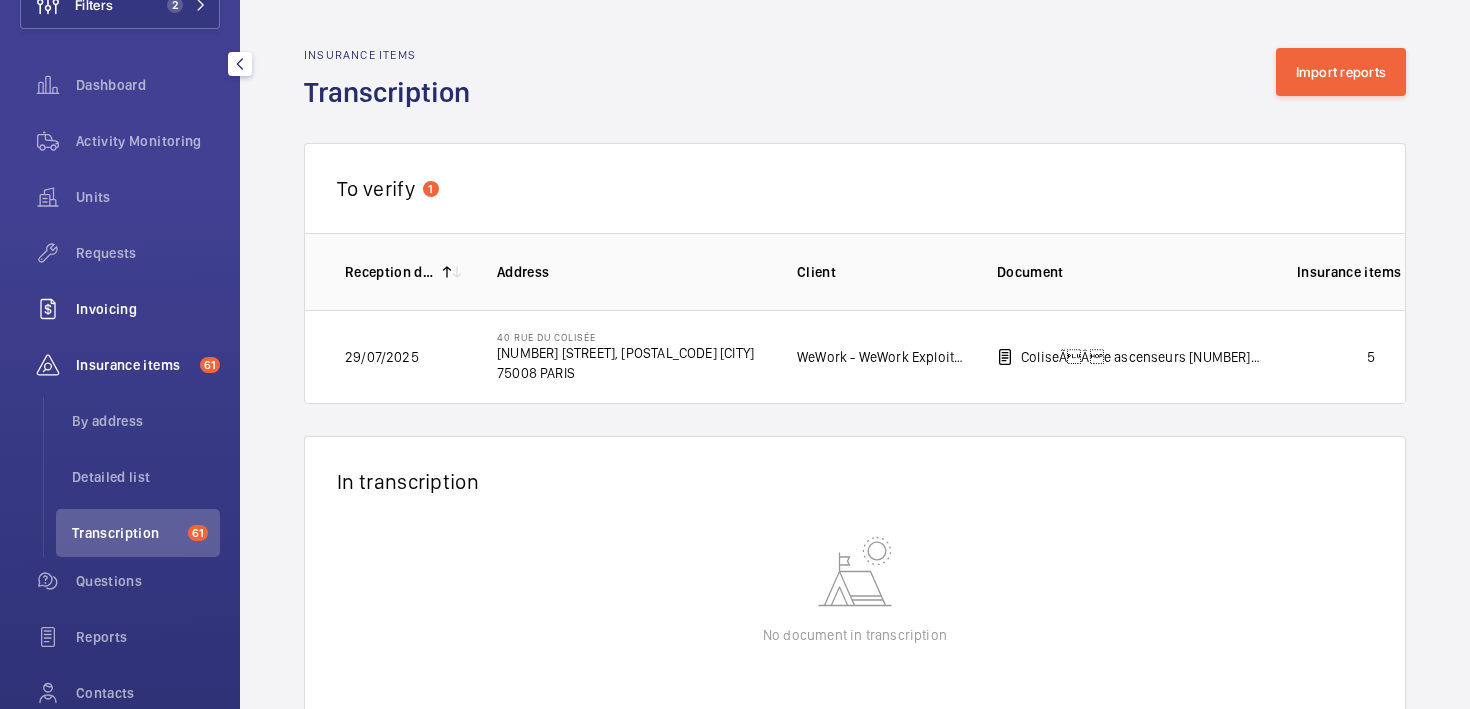 scroll, scrollTop: 0, scrollLeft: 0, axis: both 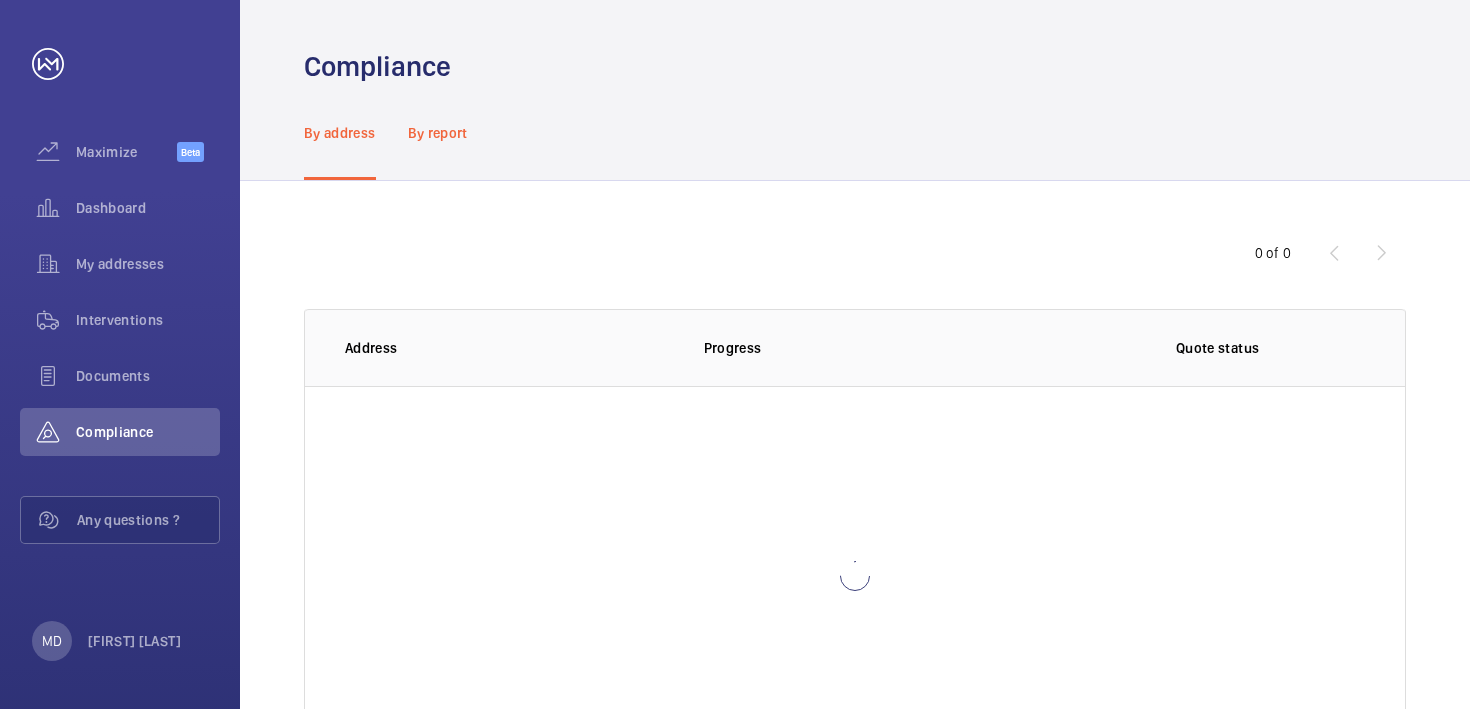click on "By report" 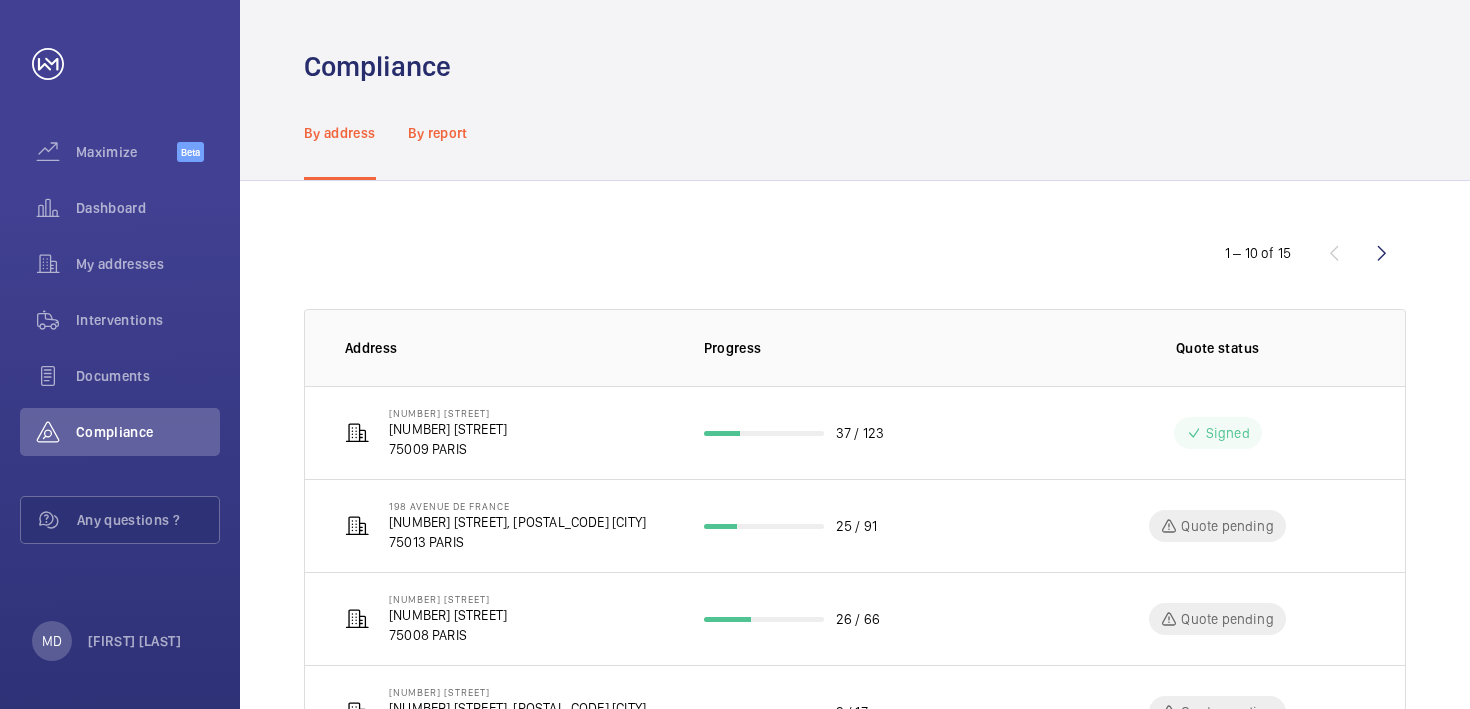 click on "By report" 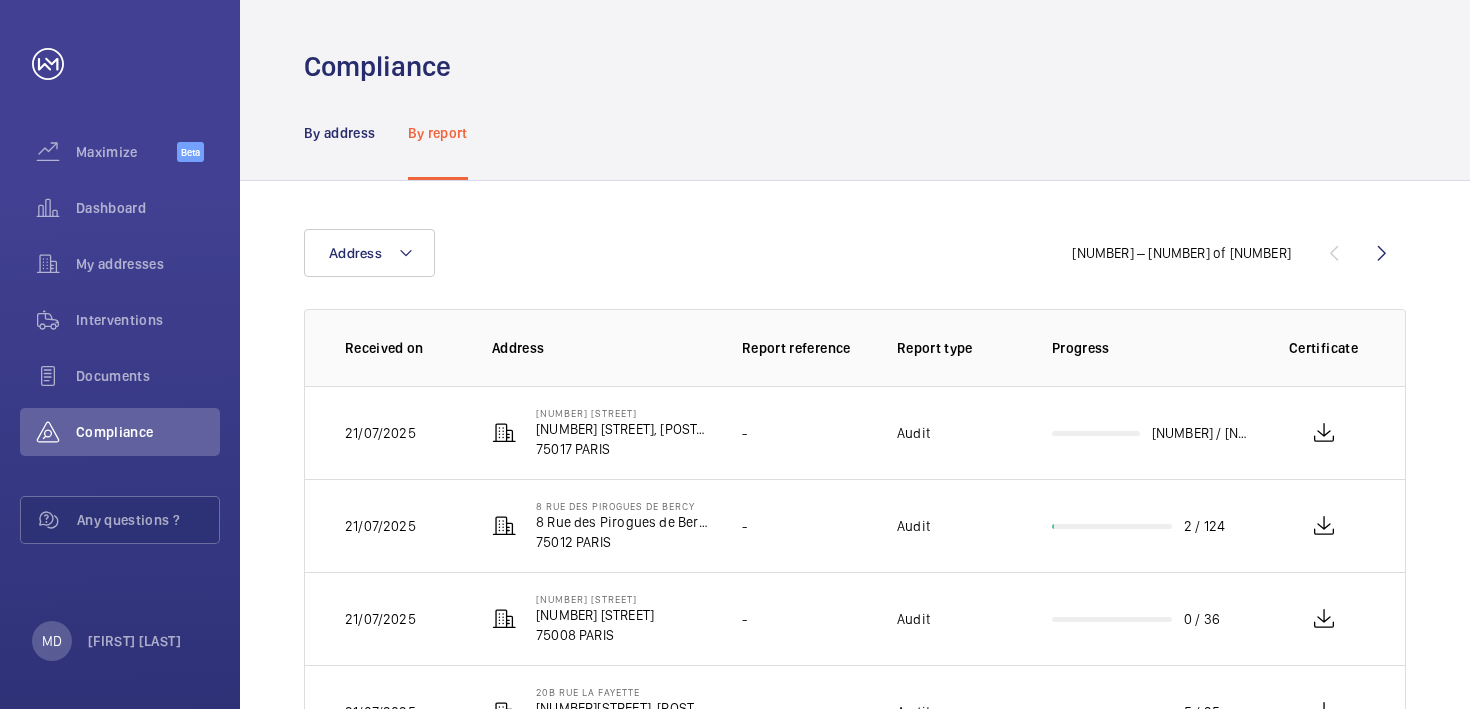 click on "By address By report" 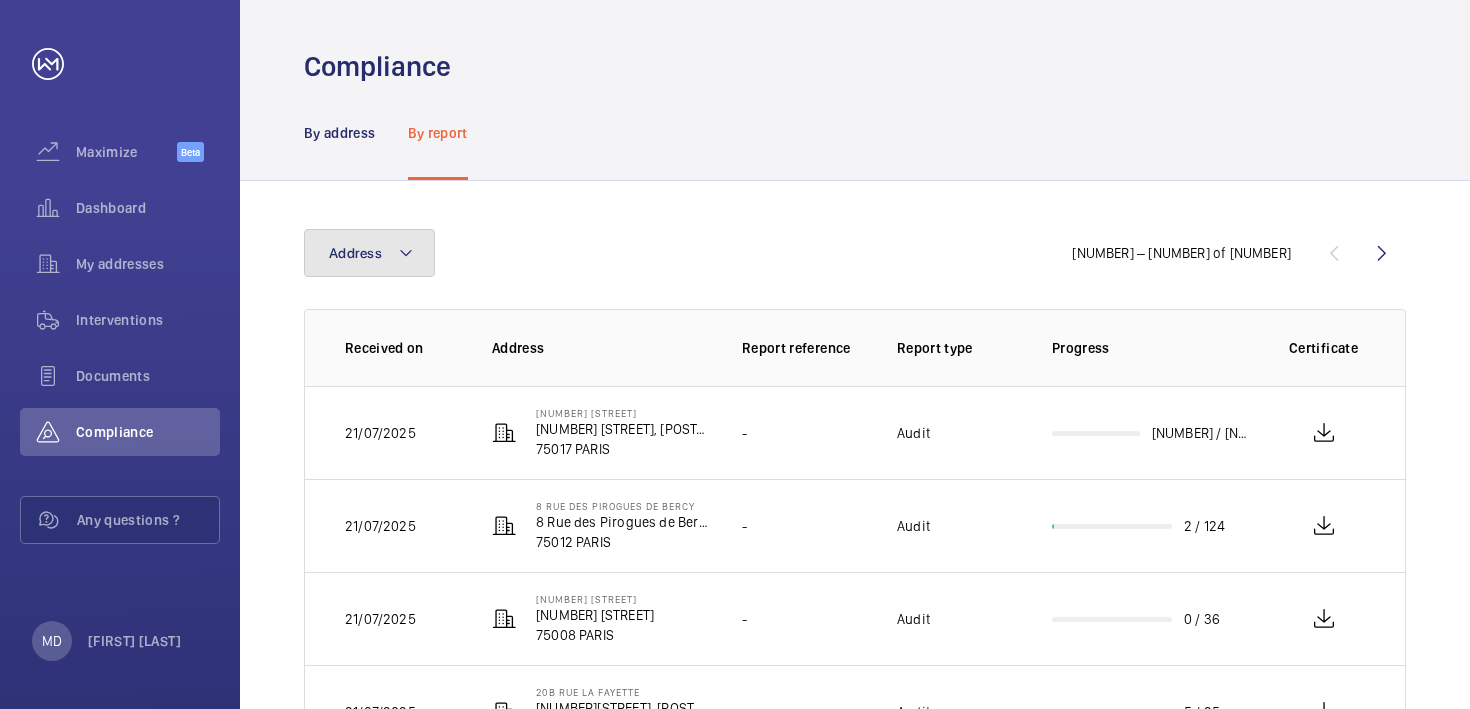 click on "Address" 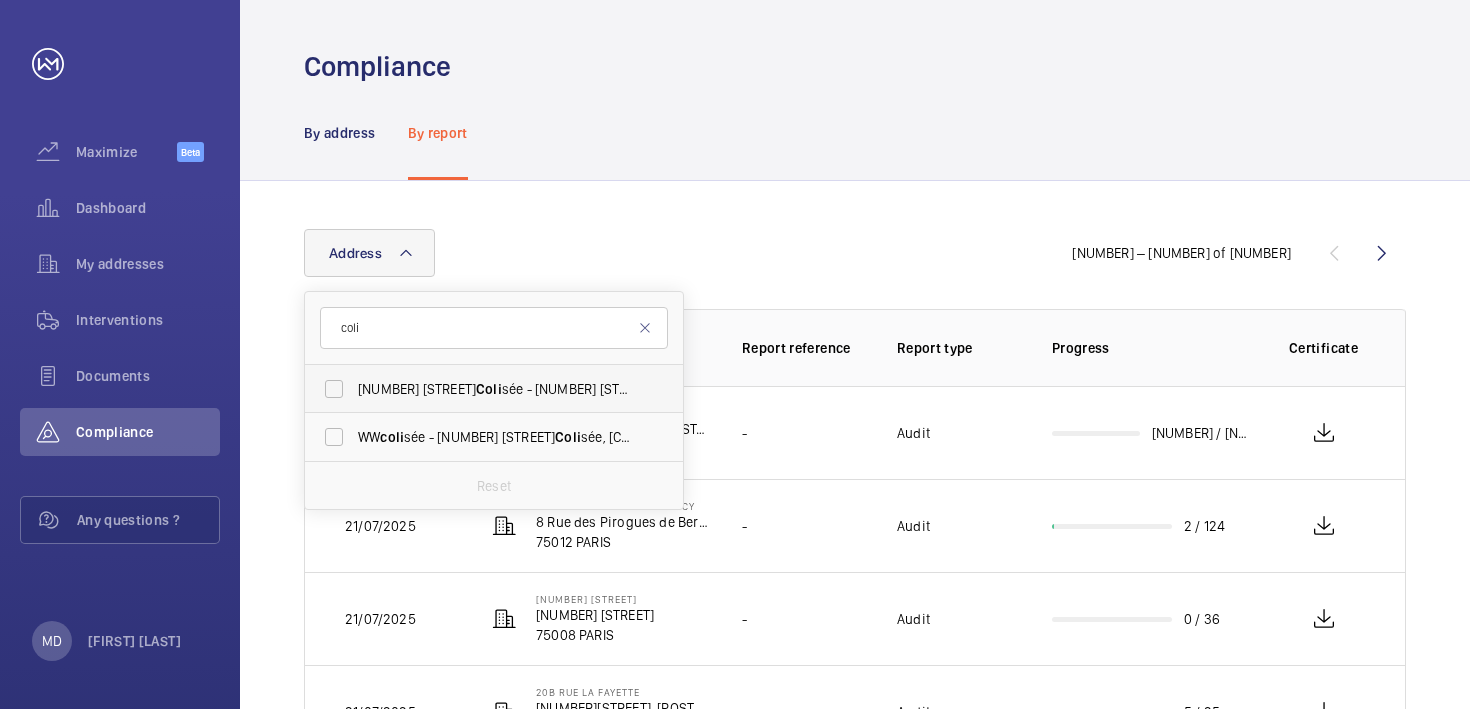 type on "coli" 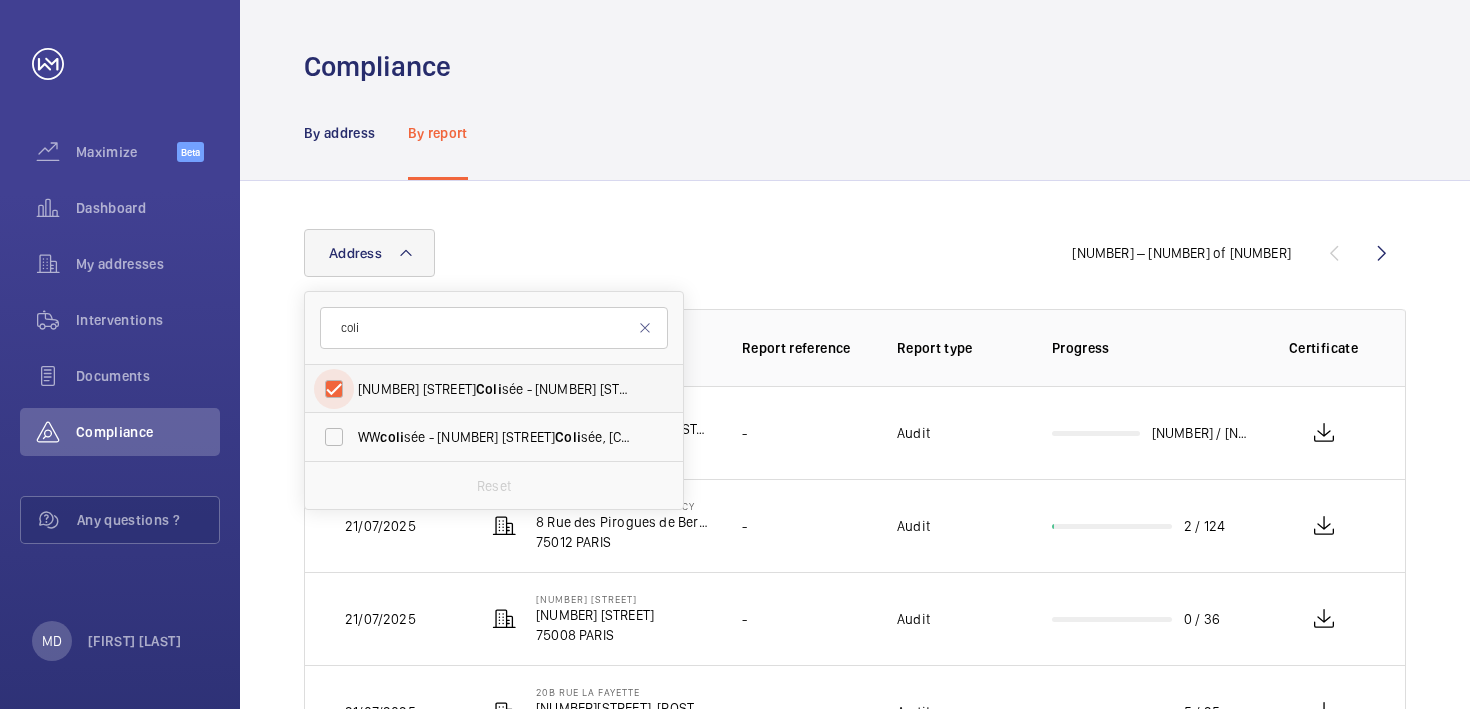 checkbox on "true" 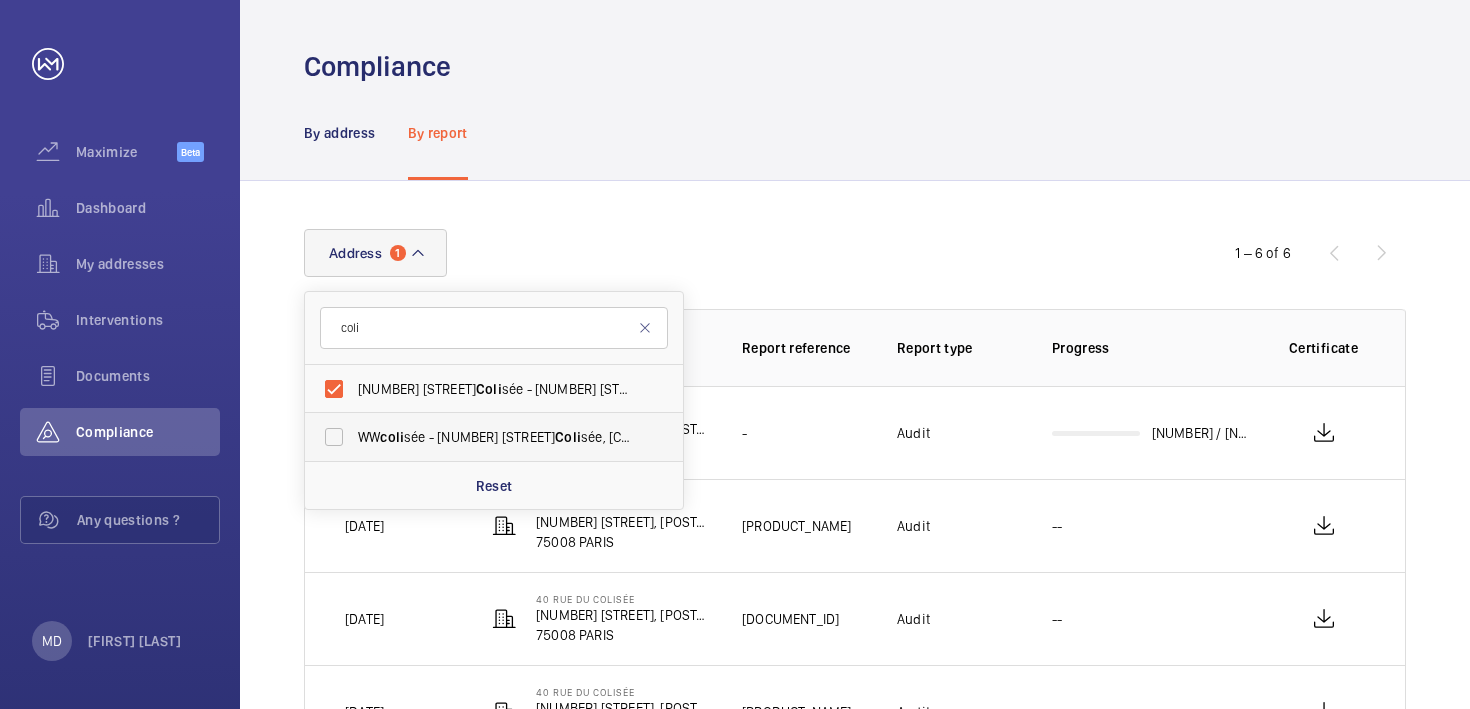 click on "WW  coli sée - 40 Rue du  Coli sée, PARIS 75008" at bounding box center [495, 437] 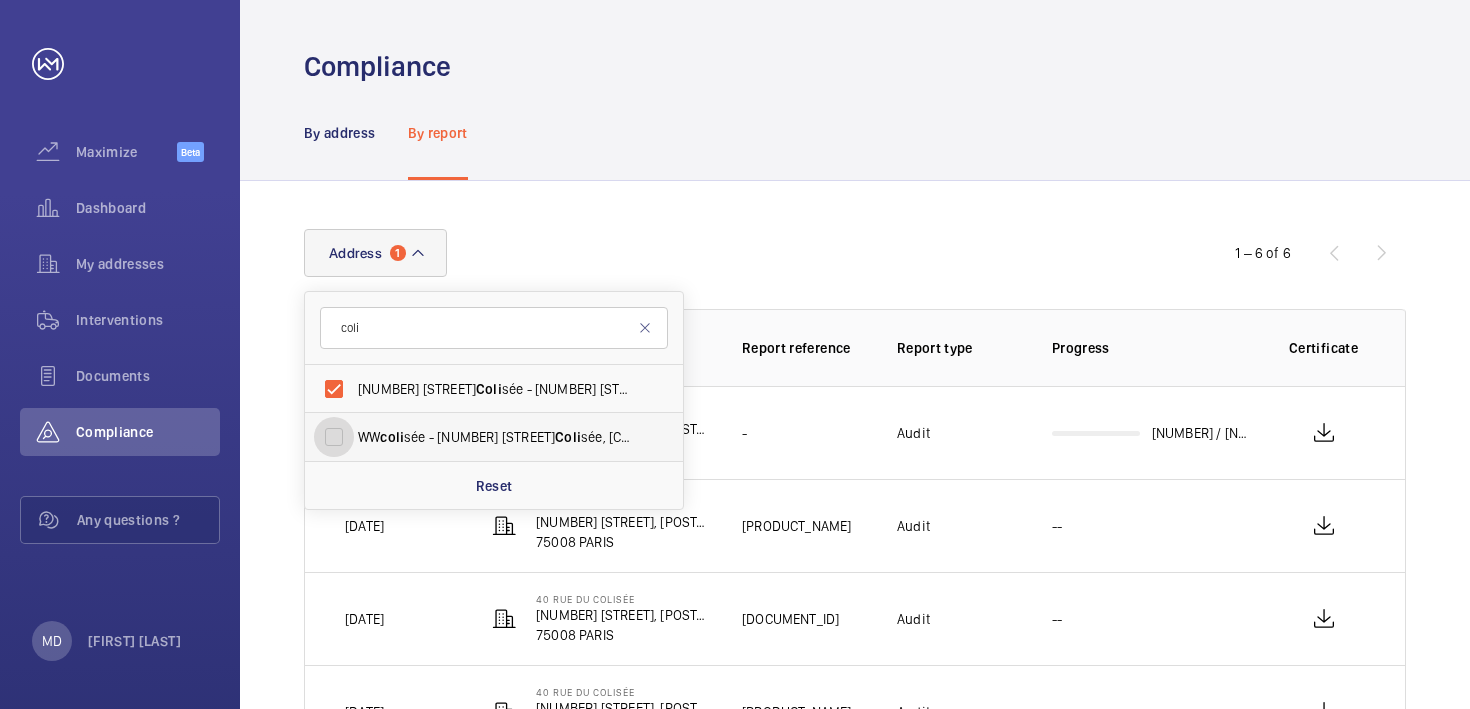 click on "WW  coli sée - 40 Rue du  Coli sée, PARIS 75008" at bounding box center [334, 437] 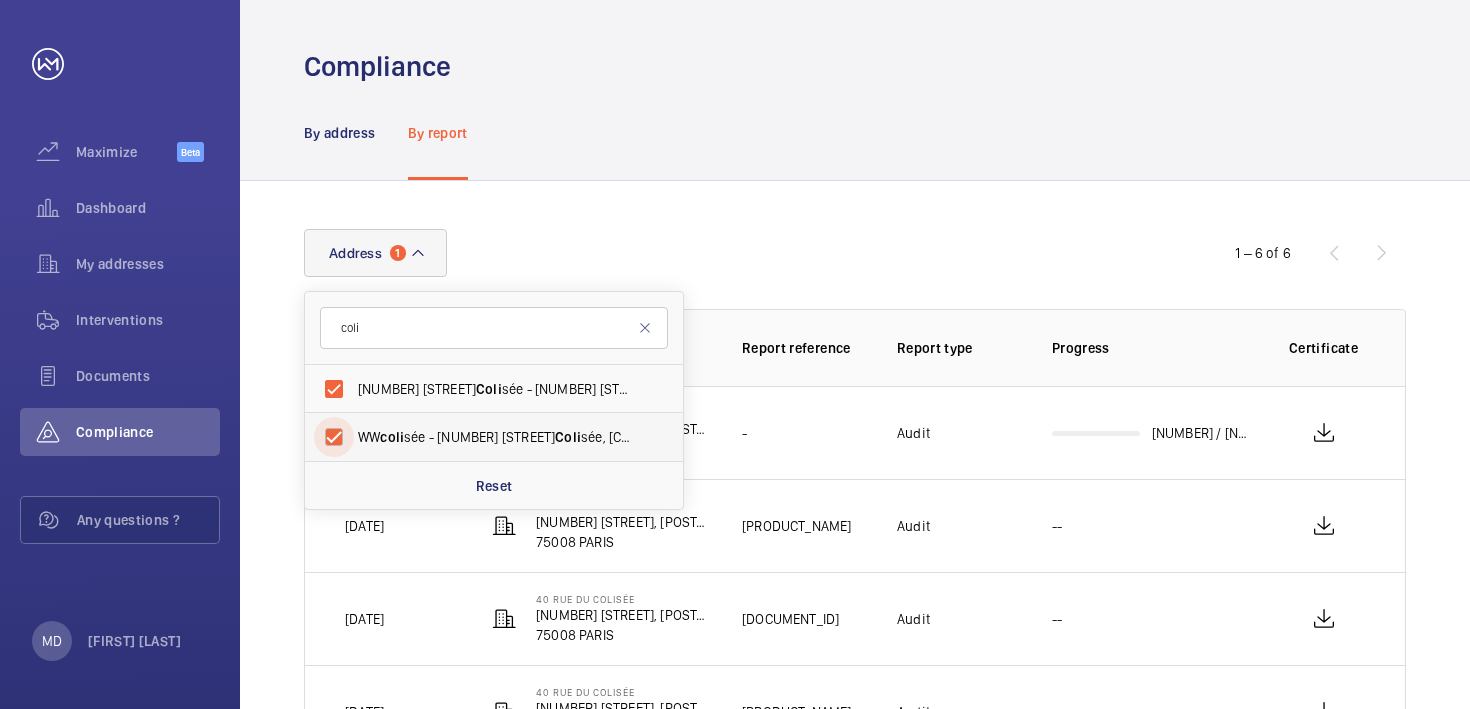 checkbox on "true" 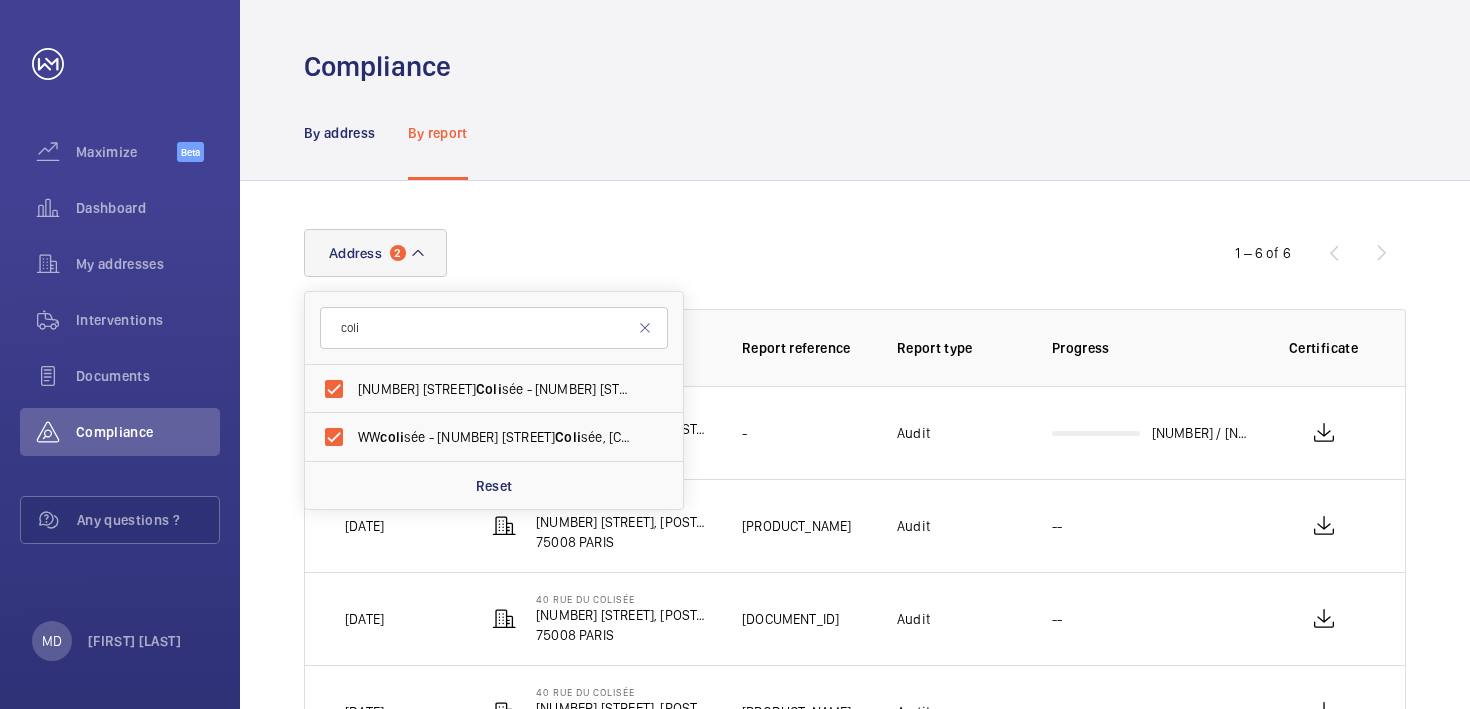 click on "Address 2 coli 40 Rue du  Coli sée - 40 Rue du  Coli sée, 75008 PARIS, PARIS 75008 WW  coli sée - 40 Rue du  Coli sée, PARIS 75008 Reset  1 – 6 of 6  Received on Address Report reference Report type Progress Certificate  21/07/2025   40 Rue du Colisée   40 Rue du Colisée, 75008 PARIS   75008 PARIS   -    Audit   0 / 43   17/04/2023   40 Rue du Colisée   40 Rue du Colisée, 75008 PARIS   75008 PARIS   Simplex MRL XF51848LL   Audit  --  17/04/2023   40 Rue du Colisée   40 Rue du Colisée, 75008 PARIS   75008 PARIS   DOCUMENT CONTRÔLÉ DE LA BSST MM L06/ Numéro 201910   Audit  --  17/04/2023   40 Rue du Colisée   40 Rue du Colisée, 75008 PARIS   75008 PARIS   MRL Remontées mécaniques Duplex : XF51847LL & XF51846L   Audit  --  21/01/2022   40 Rue du Colisée   40 Rue du Colisée, 75008 PARIS   75008 PARIS  --  Periodic   7 / 7   13/09/2021   40 Rue du Colisée   40 Rue du Colisée, 75008 PARIS   75008 PARIS  --  Periodic   12 / 12" 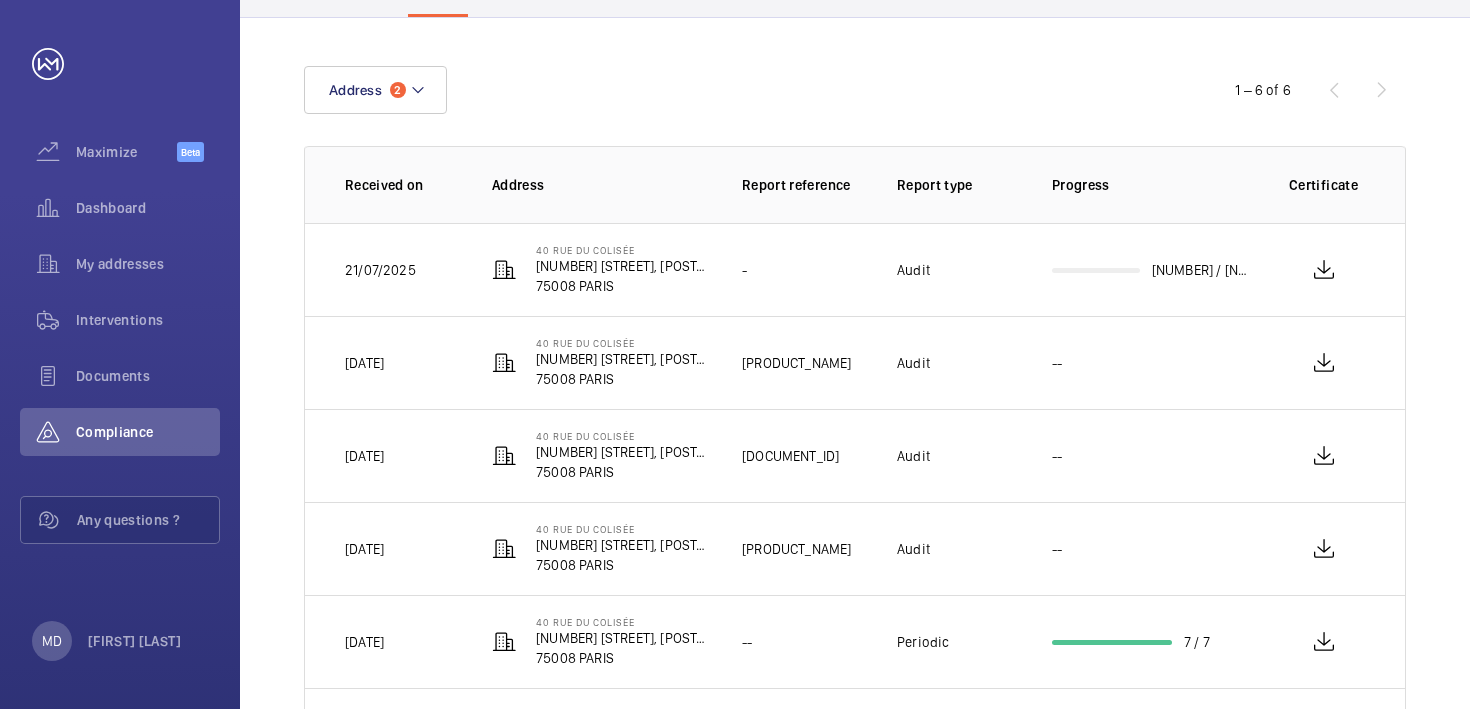 scroll, scrollTop: 168, scrollLeft: 0, axis: vertical 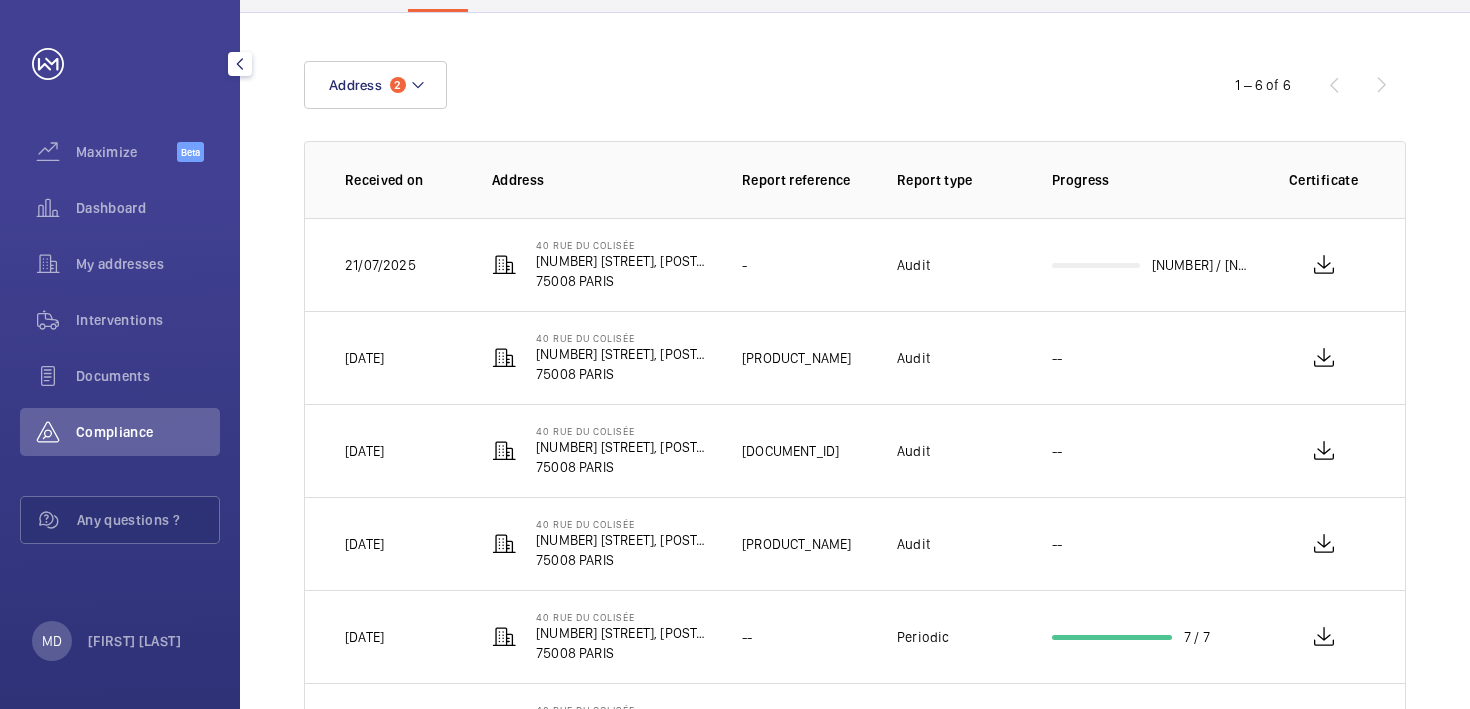 click 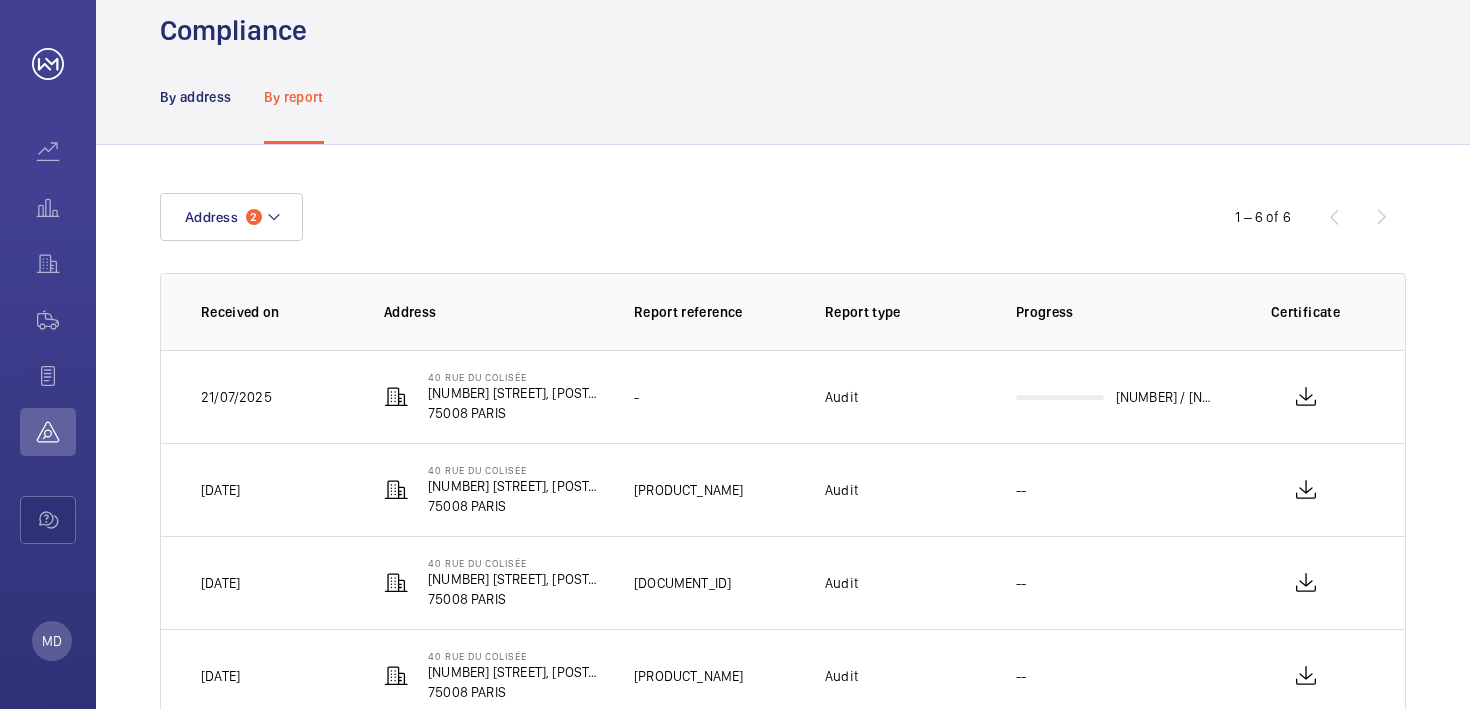 scroll, scrollTop: 0, scrollLeft: 0, axis: both 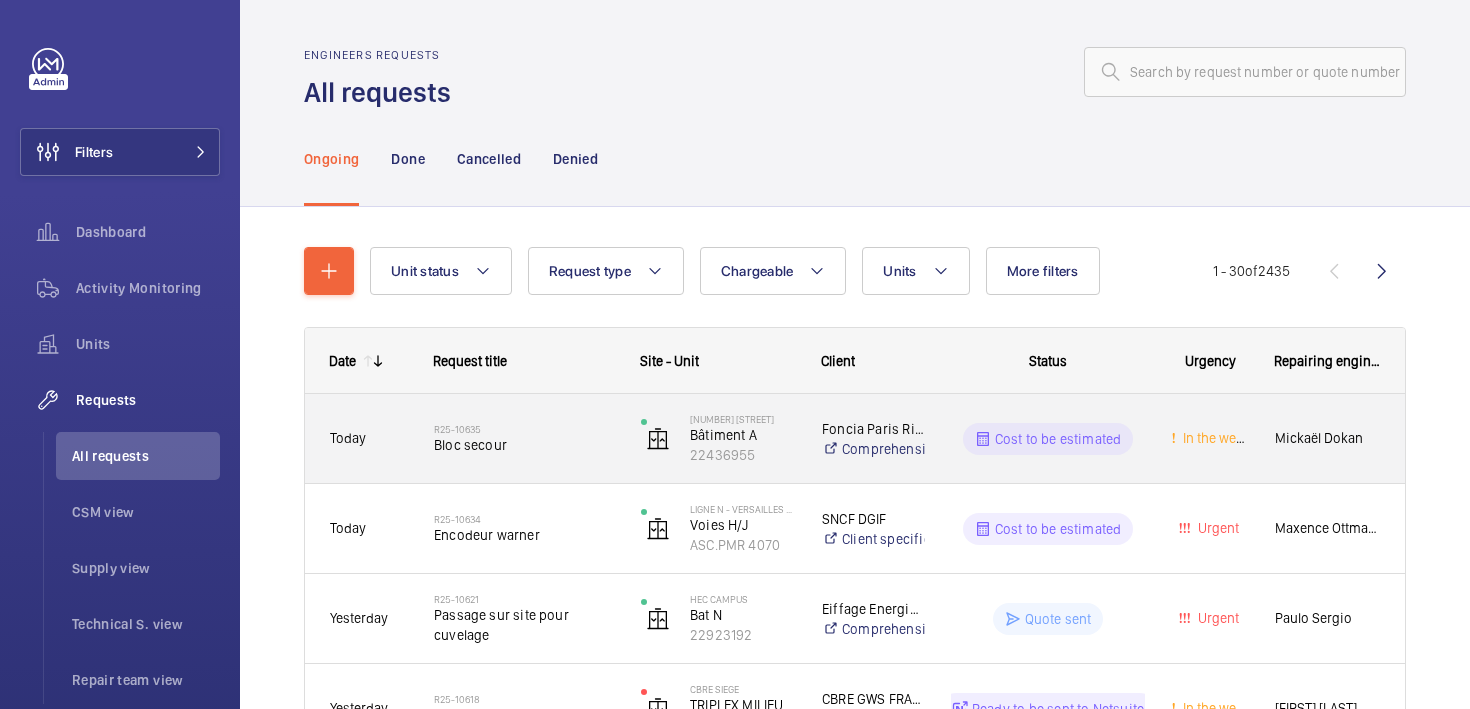 click on "Today" 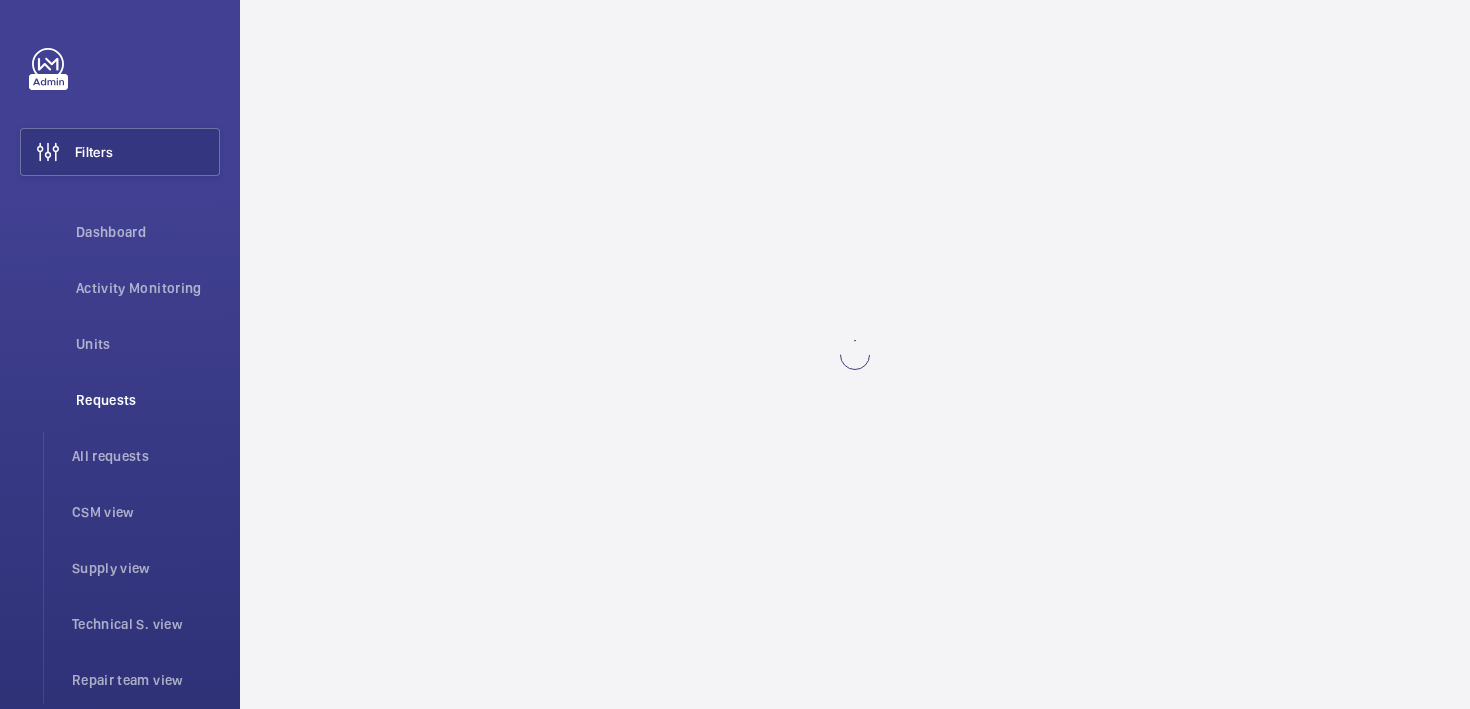 scroll, scrollTop: 0, scrollLeft: 0, axis: both 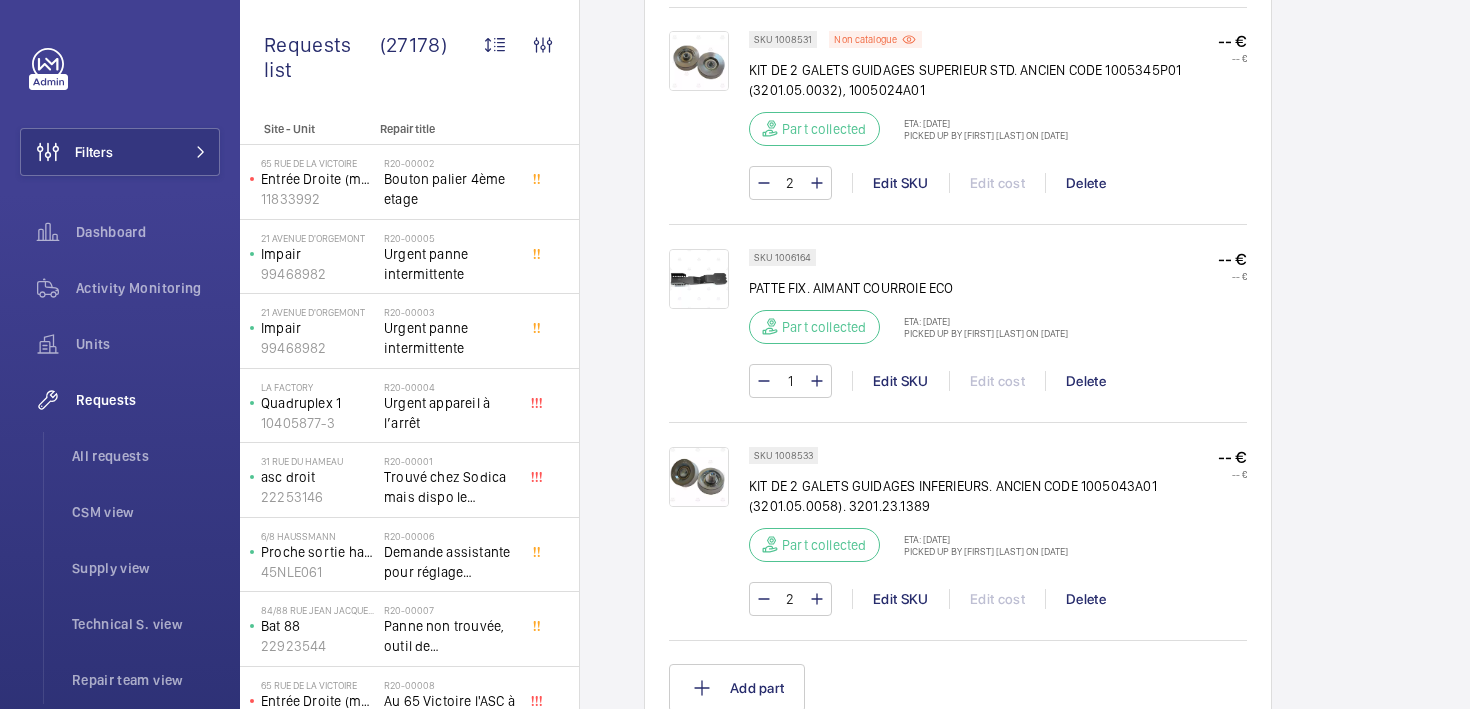 click 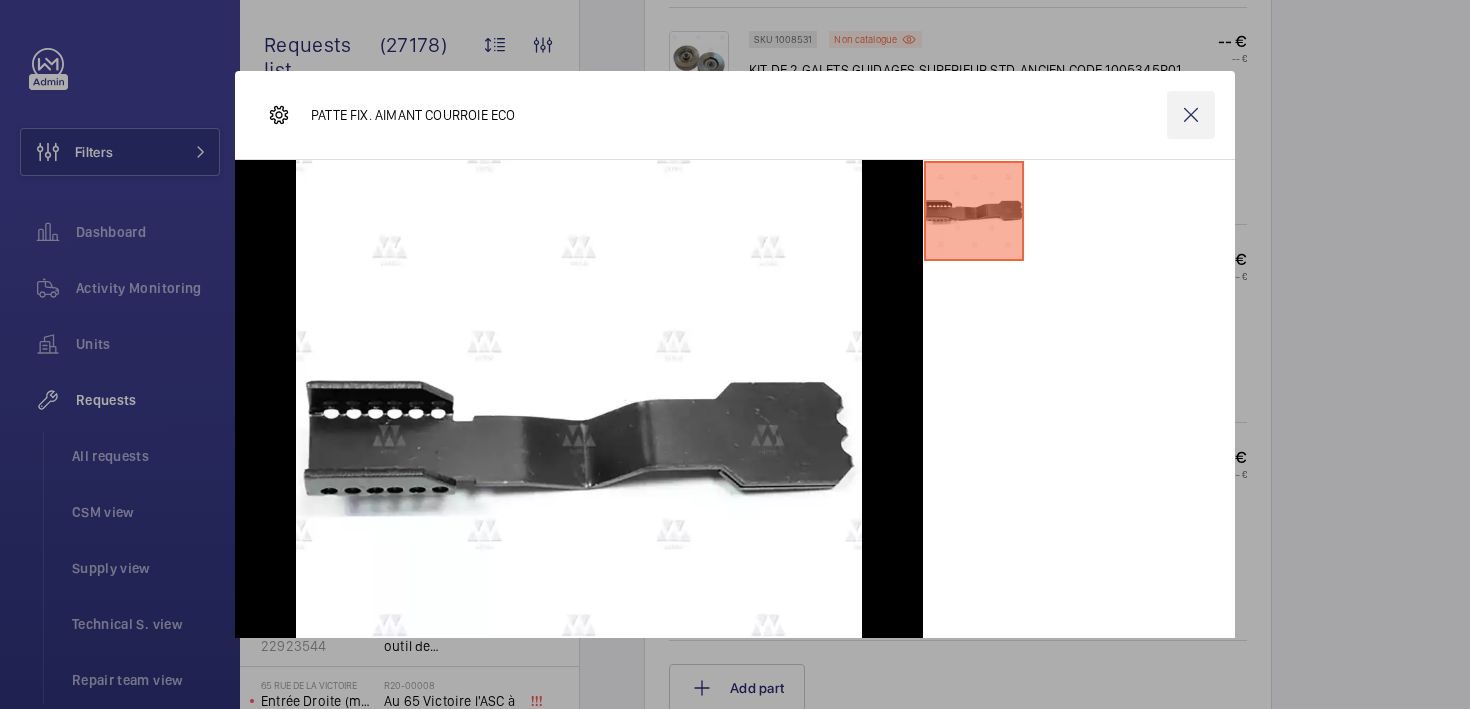 click at bounding box center (1191, 115) 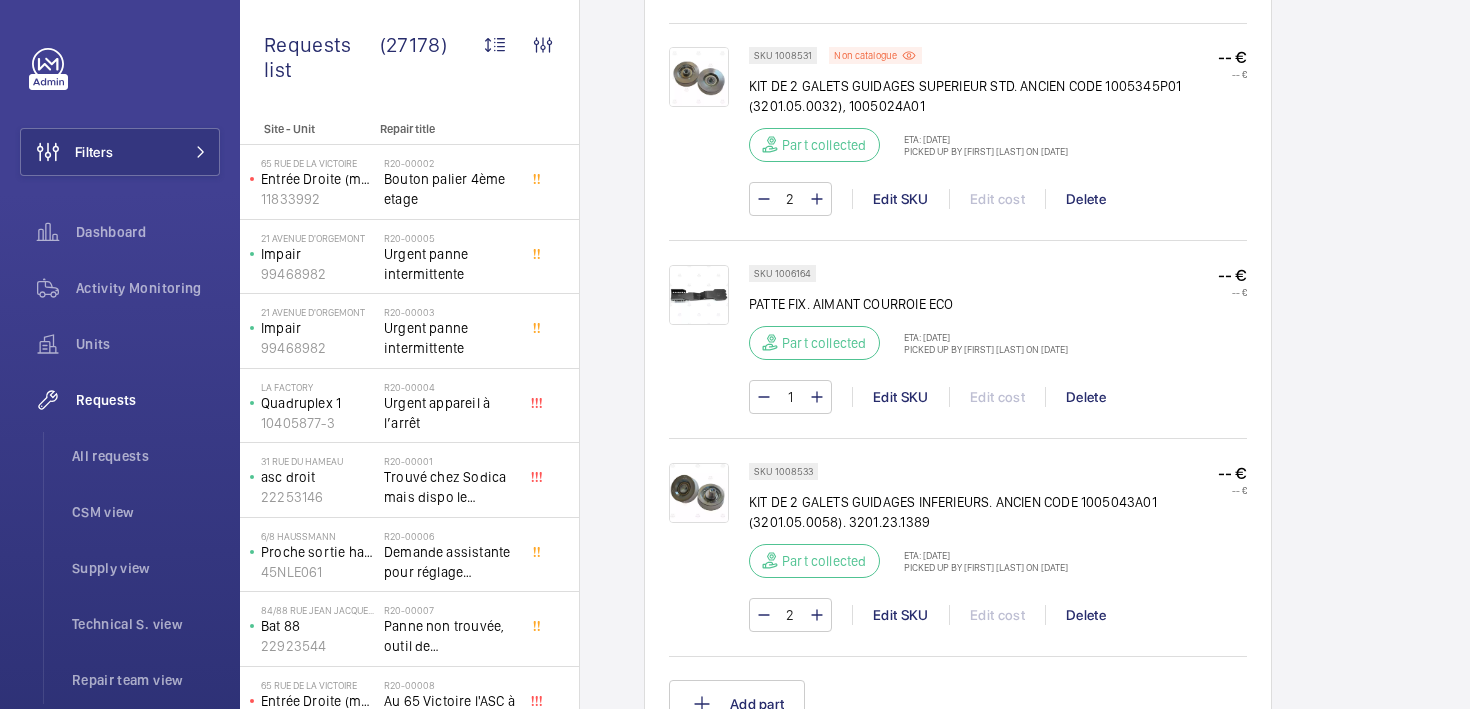 scroll, scrollTop: 1379, scrollLeft: 0, axis: vertical 